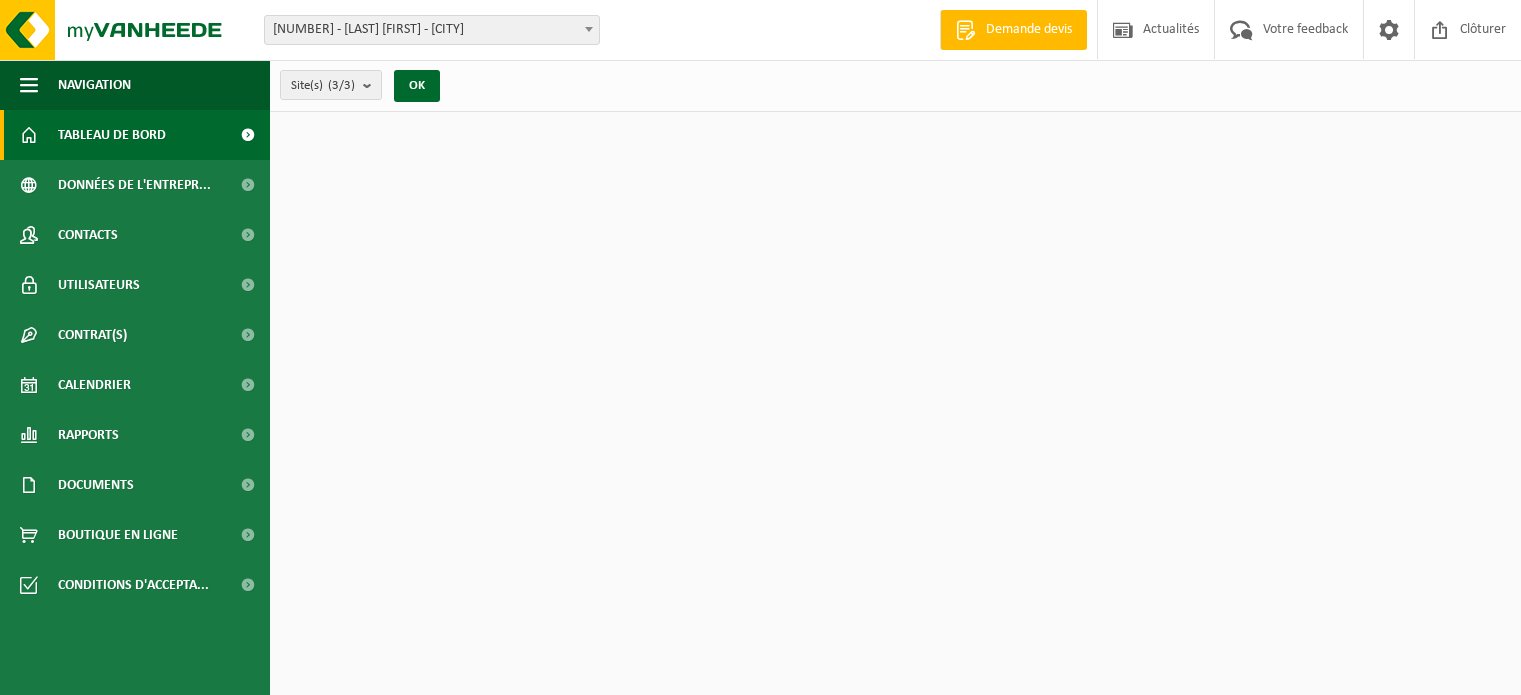 scroll, scrollTop: 0, scrollLeft: 0, axis: both 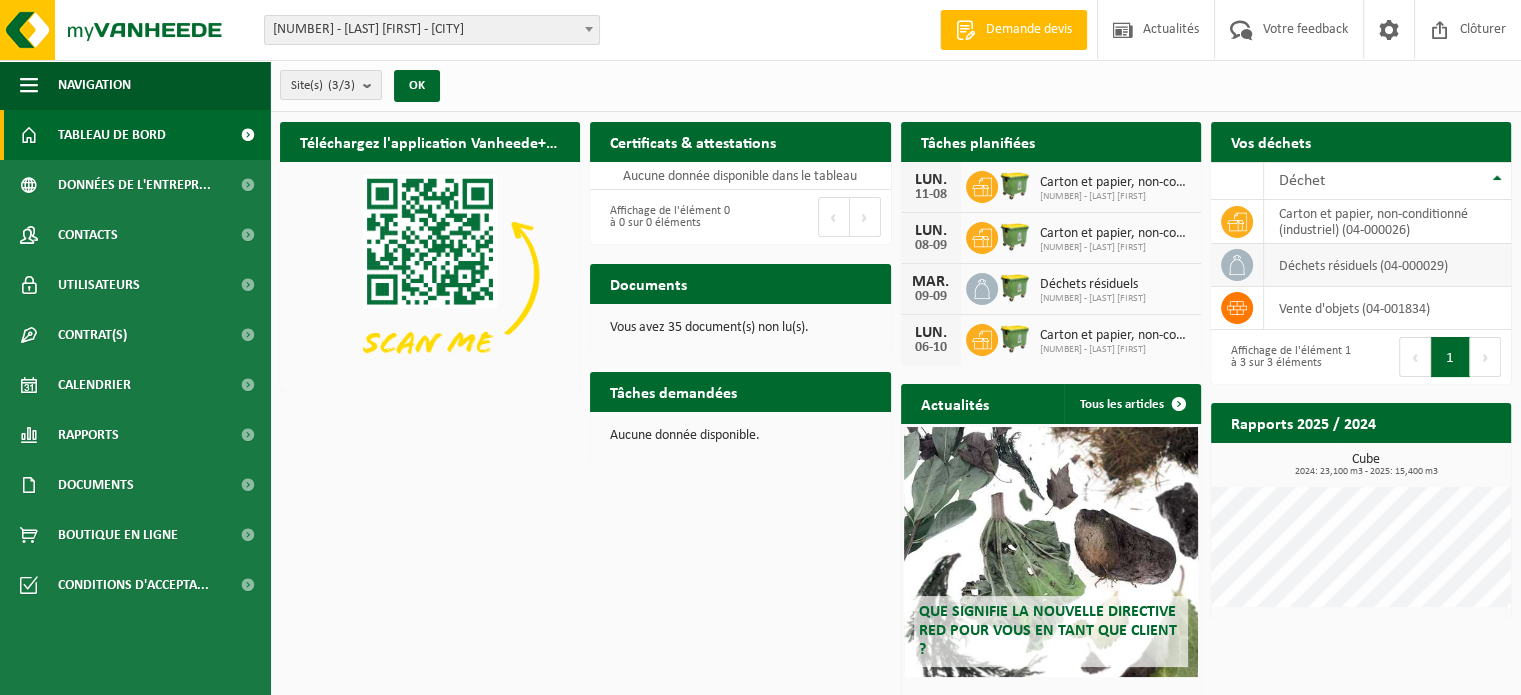 click on "déchets résiduels (04-000029)" at bounding box center (1387, 265) 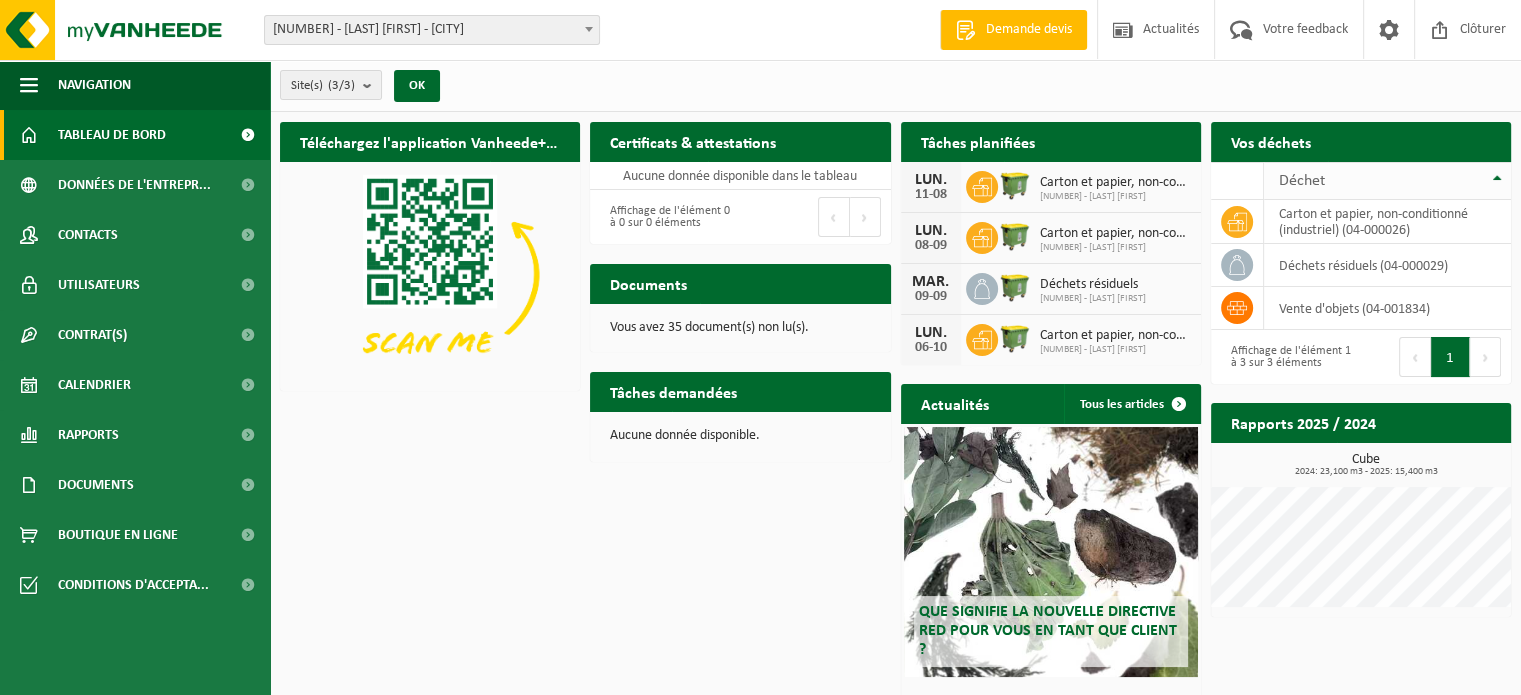 click on "Déchet" at bounding box center (1387, 181) 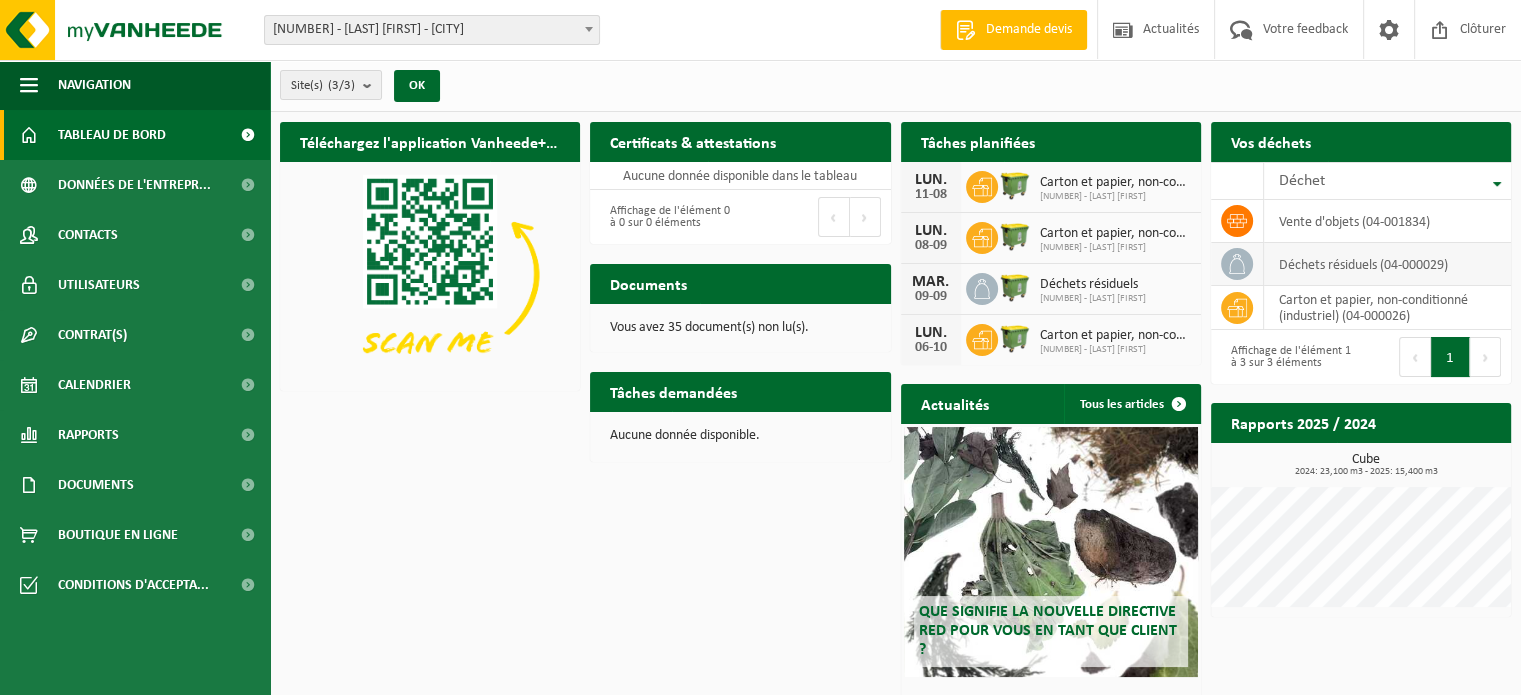 click on "déchets résiduels (04-000029)" at bounding box center [1387, 264] 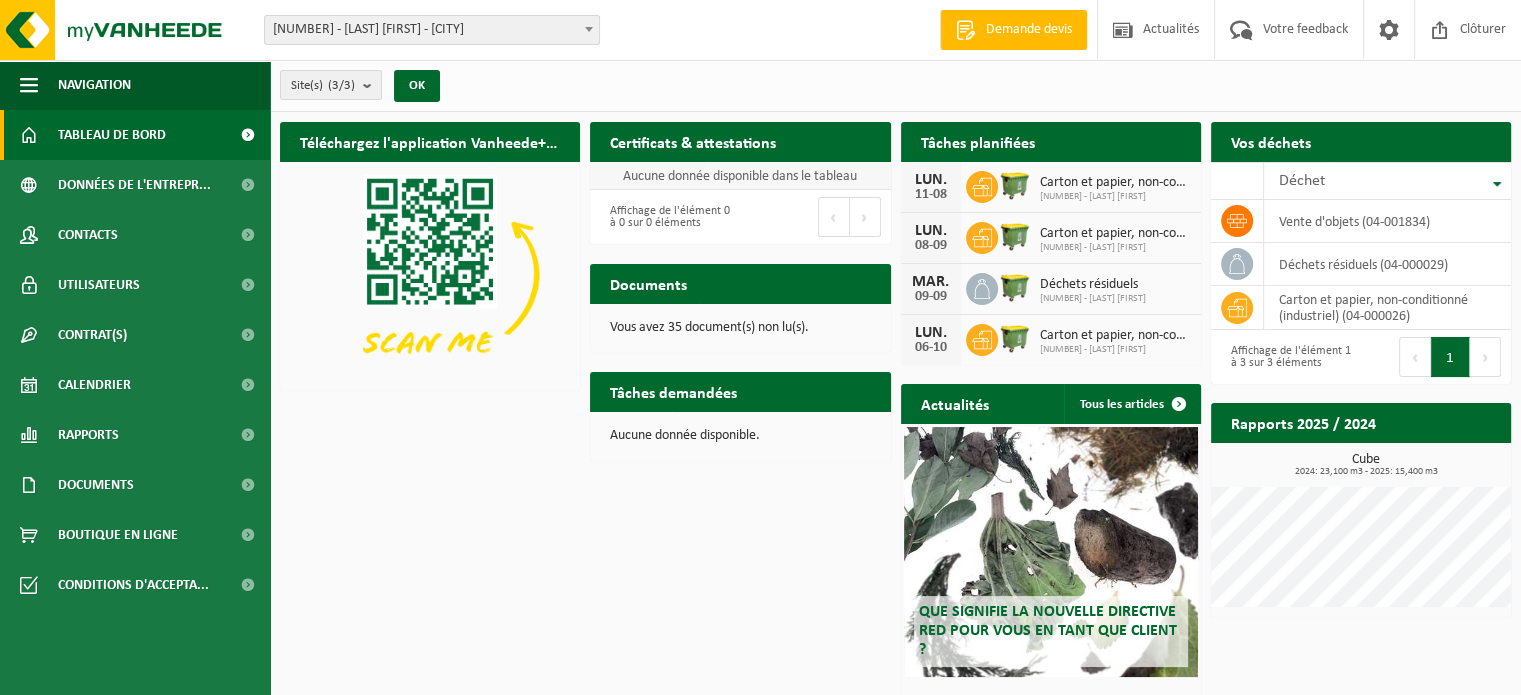 click on "Aucune donnée disponible dans le tableau" at bounding box center (740, 176) 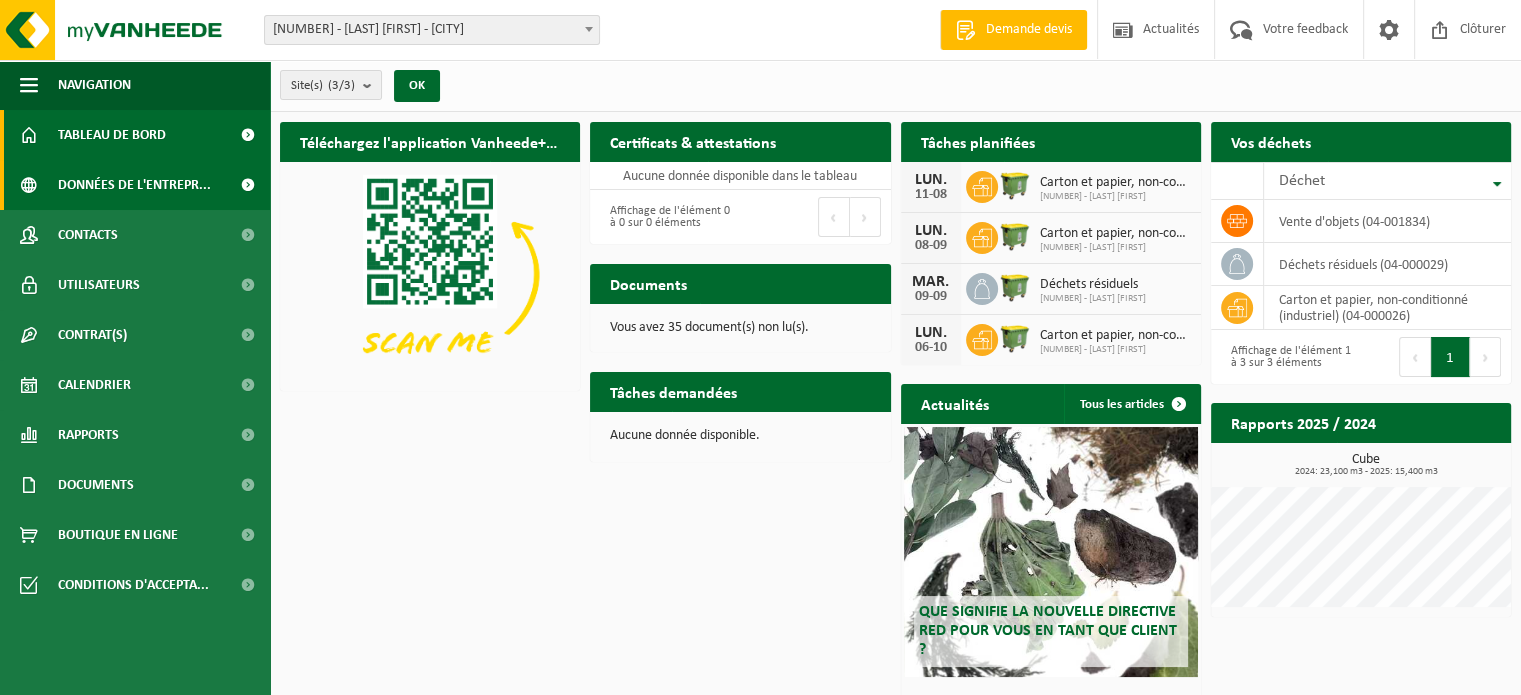 click on "Données de l'entrepr..." at bounding box center (134, 185) 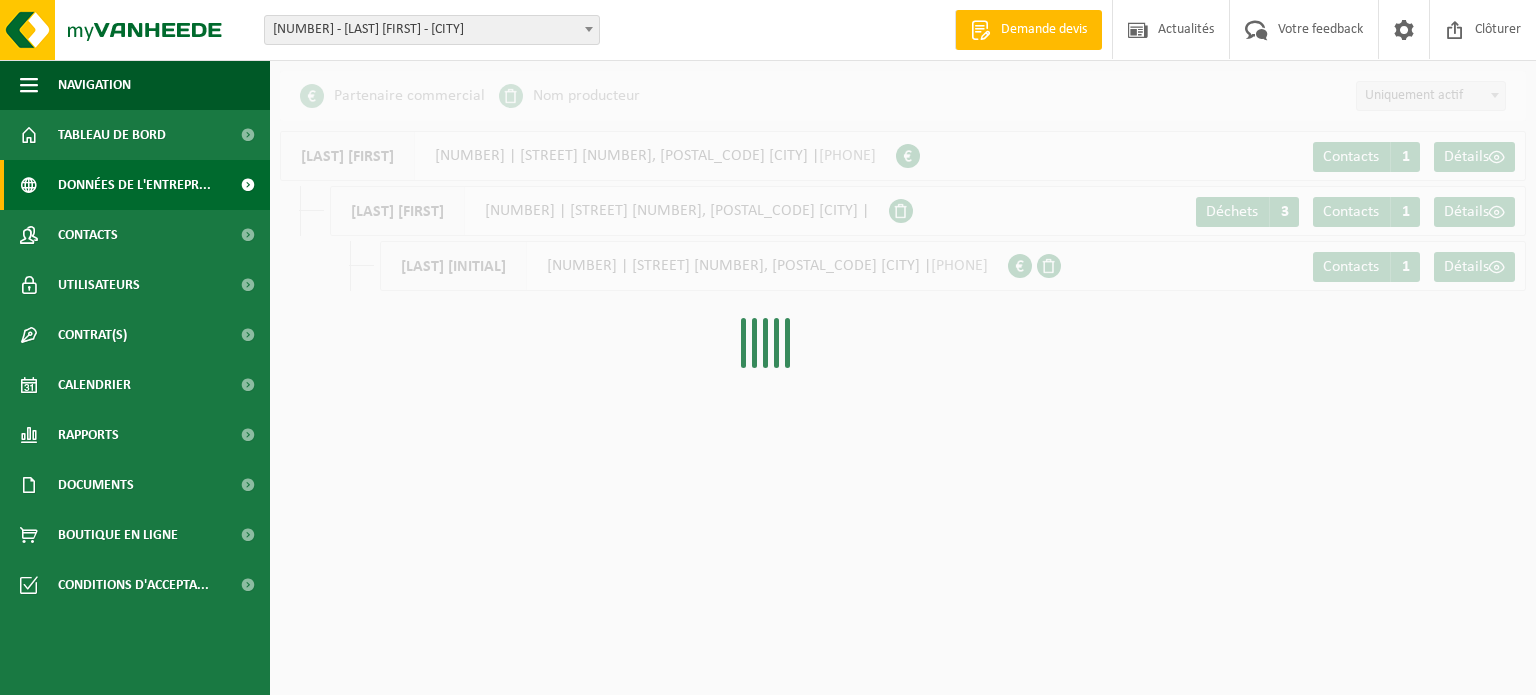 scroll, scrollTop: 0, scrollLeft: 0, axis: both 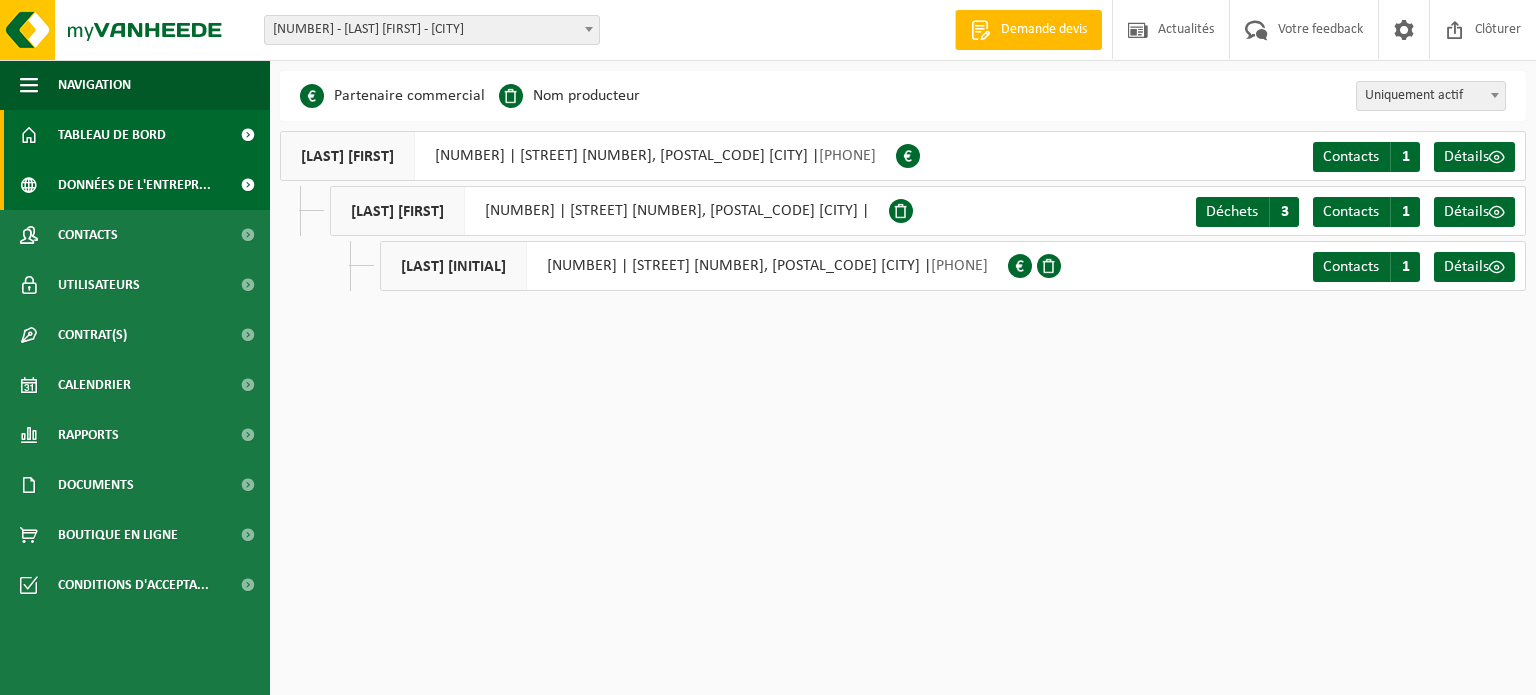 click on "Tableau de bord" at bounding box center [112, 135] 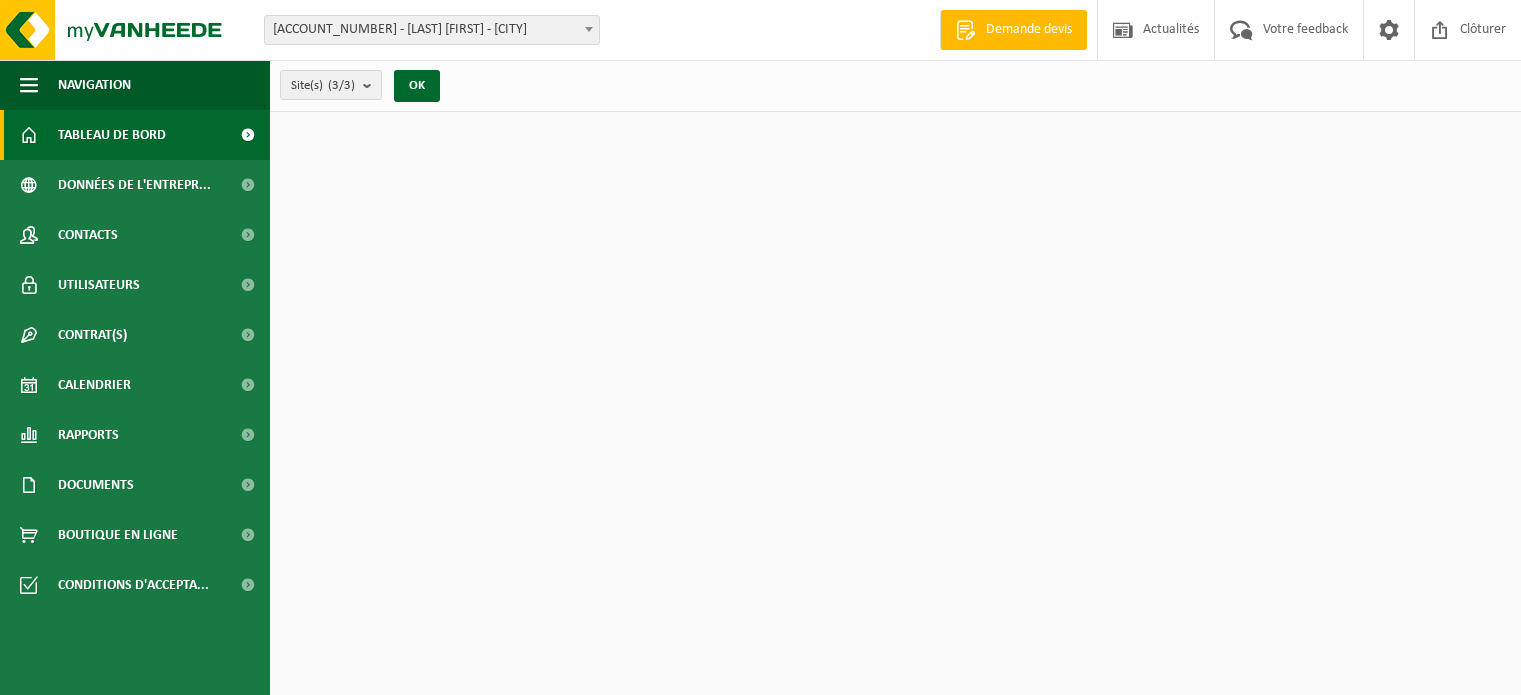 scroll, scrollTop: 0, scrollLeft: 0, axis: both 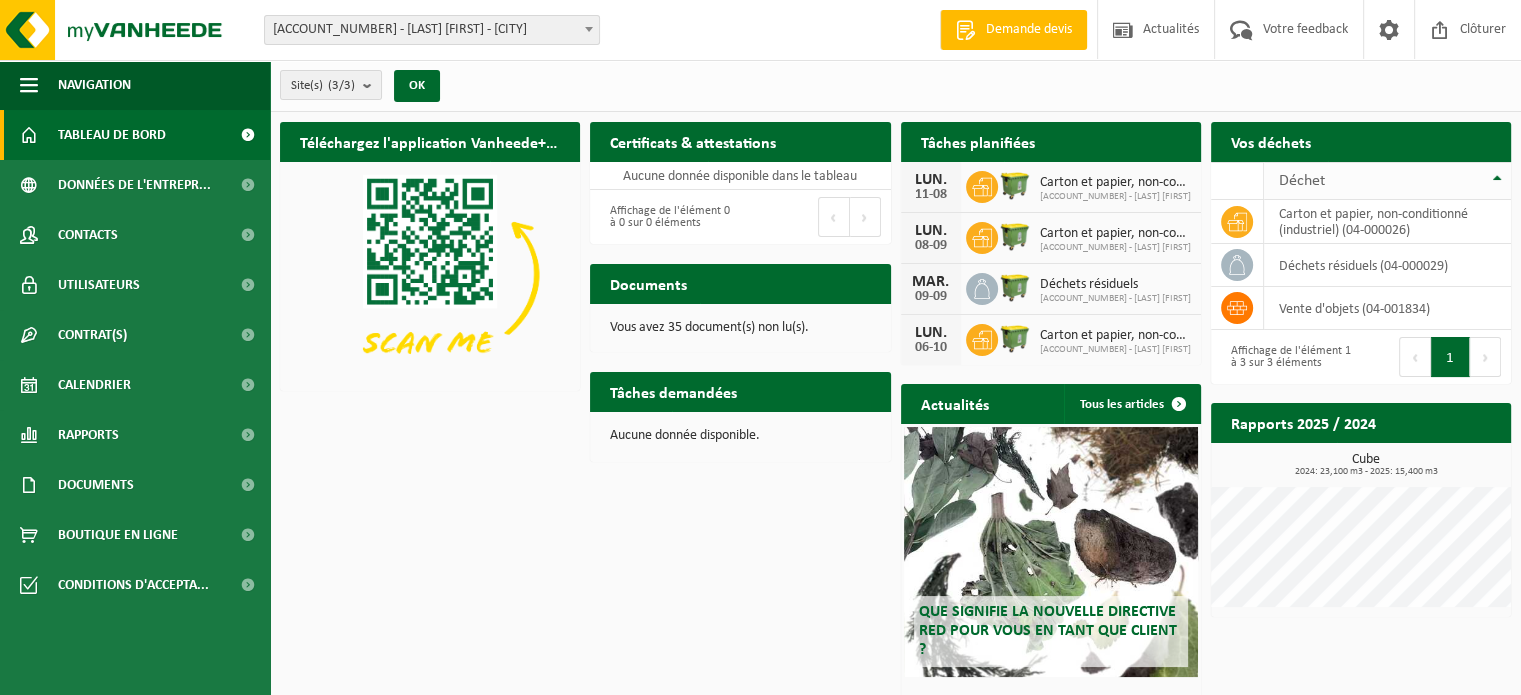 click on "Déchet" at bounding box center (1387, 181) 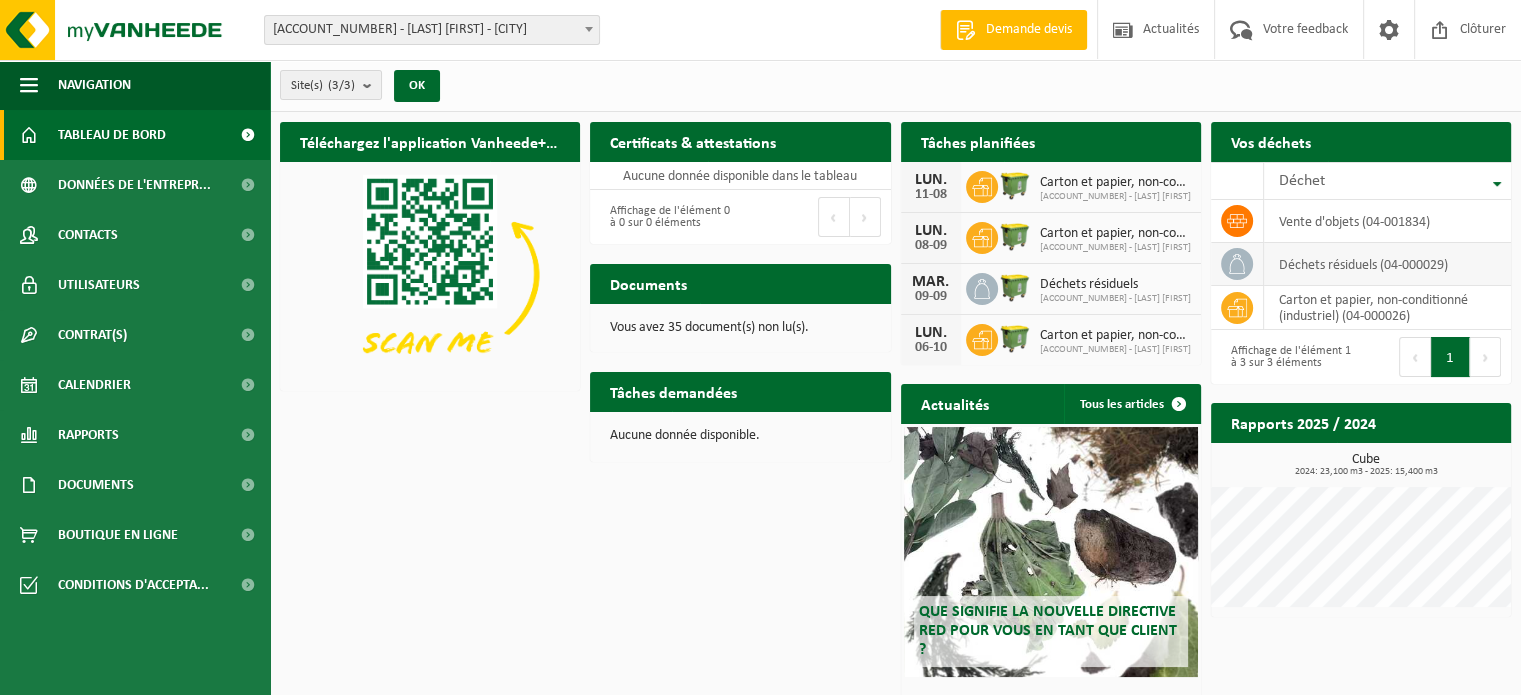 click on "déchets résiduels (04-000029)" at bounding box center [1387, 264] 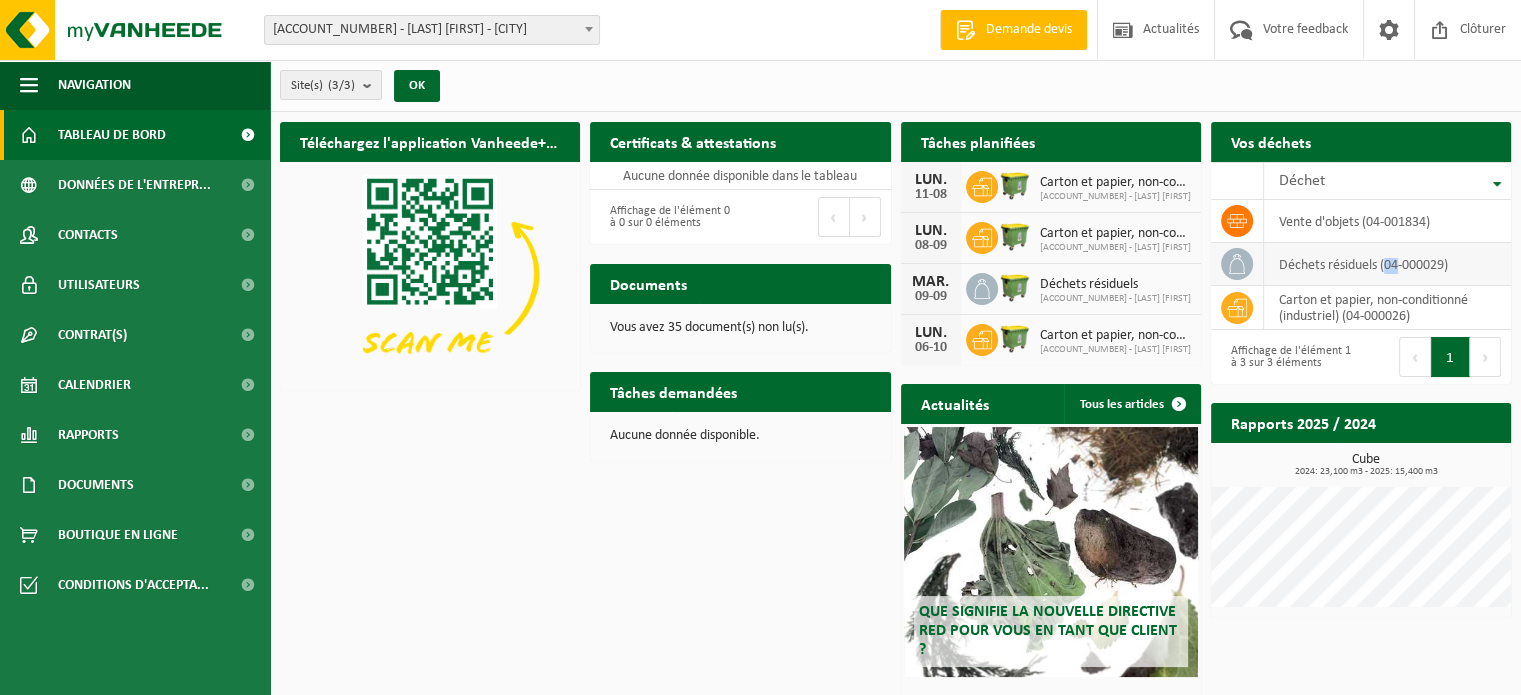 click on "déchets résiduels (04-000029)" at bounding box center (1387, 264) 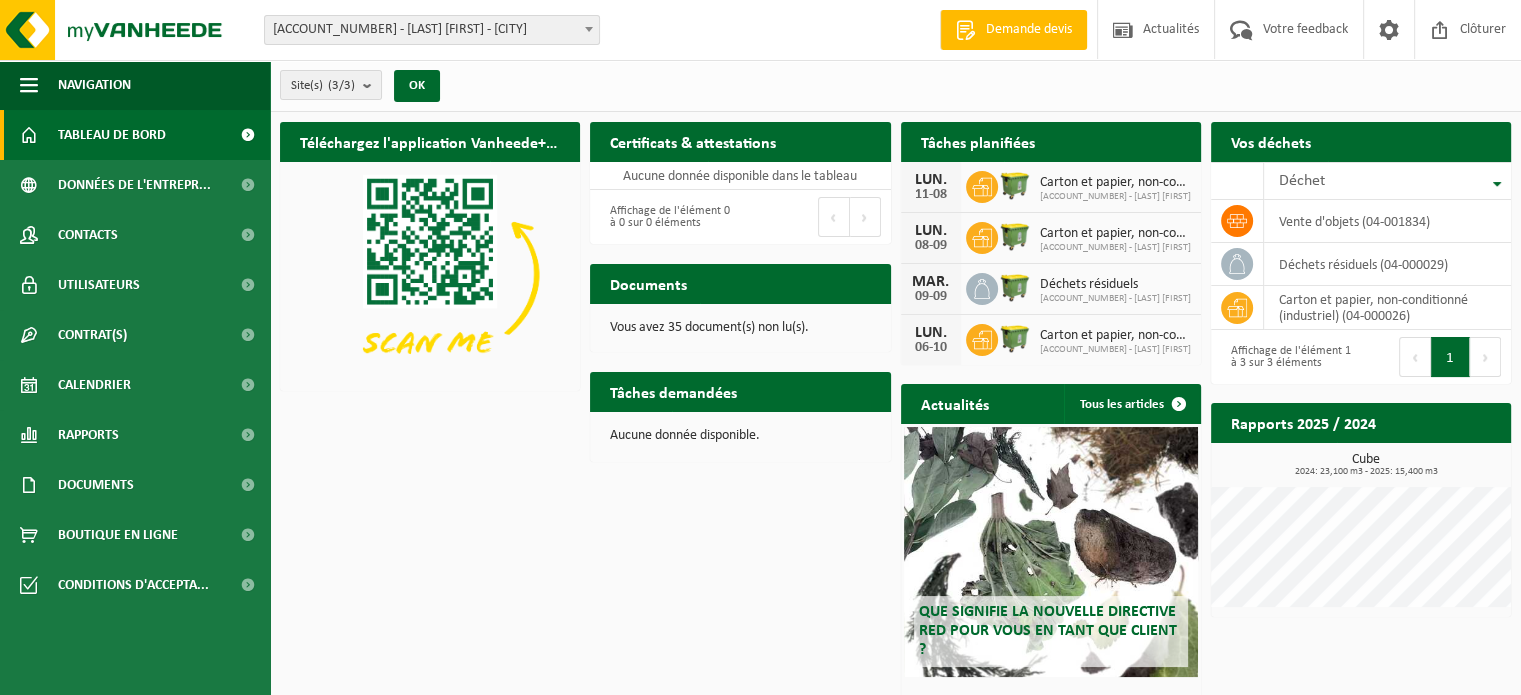 click on "Téléchargez l'application Vanheede+ maintenant!       Cachez                           Certificats & attestations       Consulter vos certificats             Aucune donnée disponible dans le tableau Affichage de l'élément 0 à 0 sur 0 éléments Premier Précédent Suivant Dernier           Tâches planifiées       Consulter votre calendrier                                        LUN.     11-08                                Carton et papier, non-conditionné (industriel)   10-829788 - DE WOLF CORENTIN              LUN.     08-09                                Carton et papier, non-conditionné (industriel)   10-829788 - DE WOLF CORENTIN              MAR.     09-09                                Déchets résiduels   10-829788 - DE WOLF CORENTIN              LUN.     06-10                                Carton et papier, non-conditionné (industriel)   10-829788 - DE WOLF CORENTIN                     Vos déchets       Demander un transport             Afficher  10 25 50 100 10  éléments" at bounding box center (895, 444) 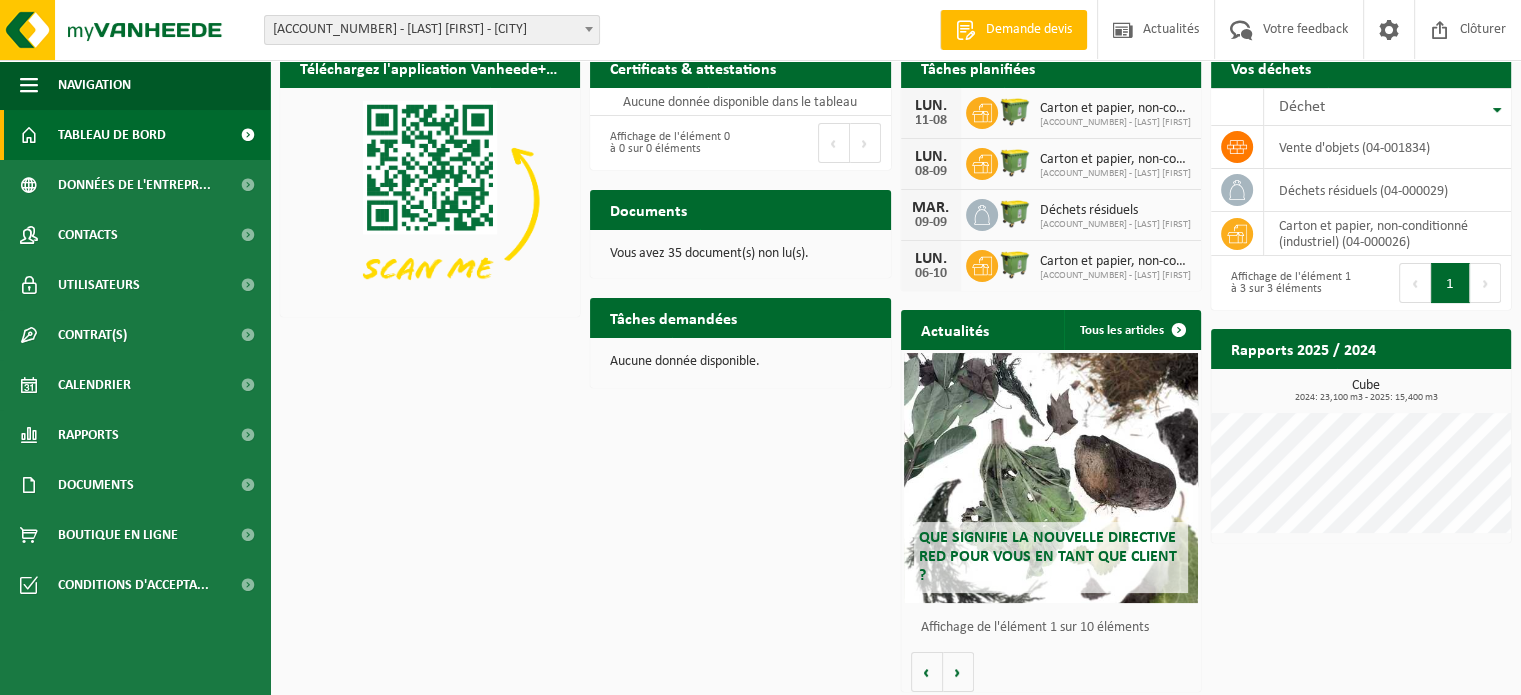 scroll, scrollTop: 80, scrollLeft: 0, axis: vertical 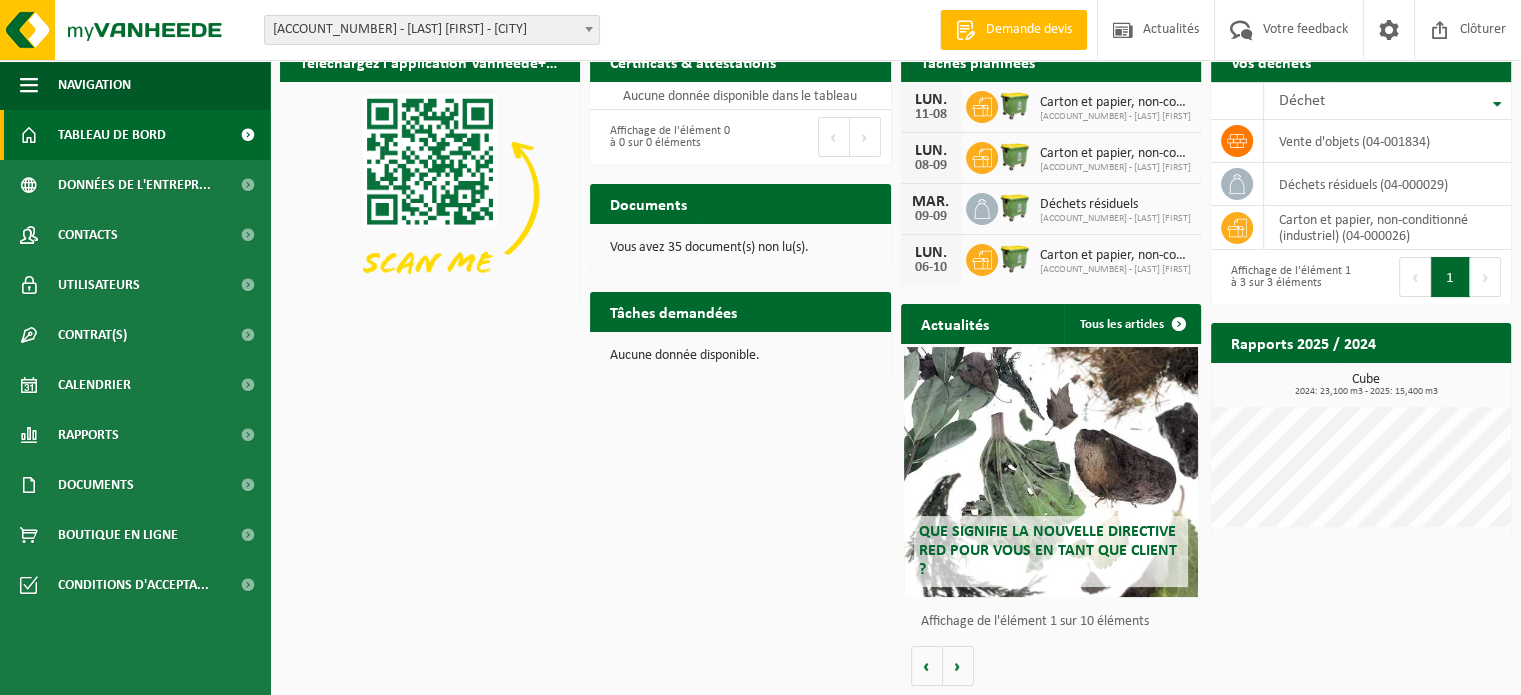 click on "Tâches demandées" at bounding box center (673, 311) 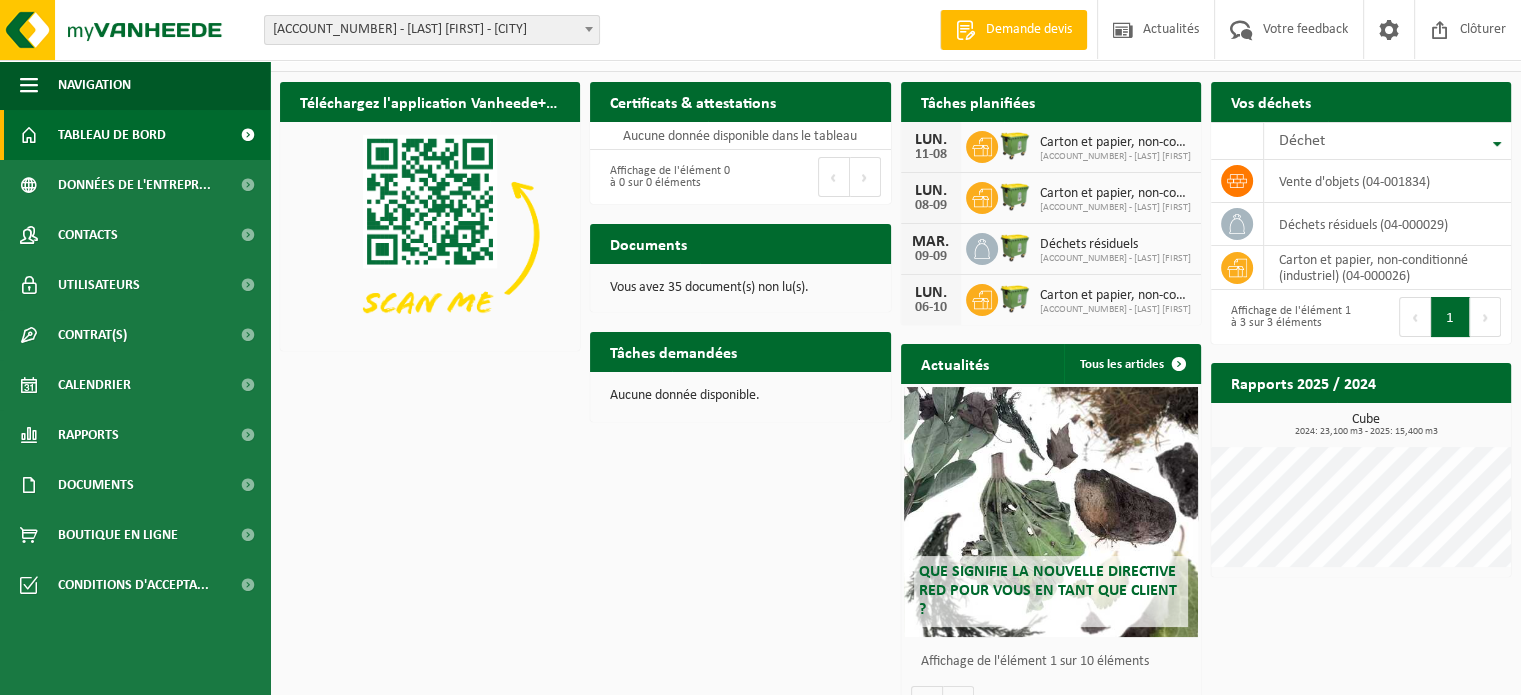 scroll, scrollTop: 0, scrollLeft: 0, axis: both 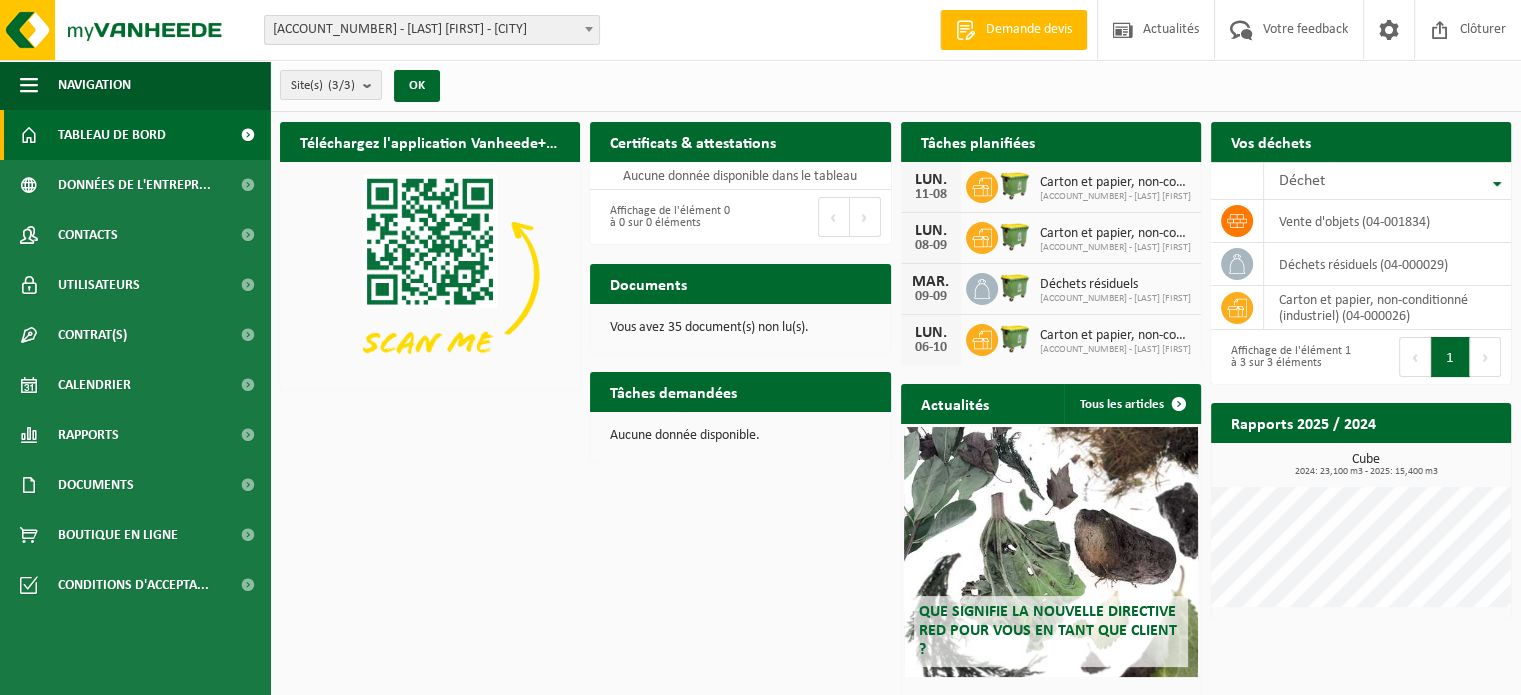click on "Vos déchets" at bounding box center [1271, 141] 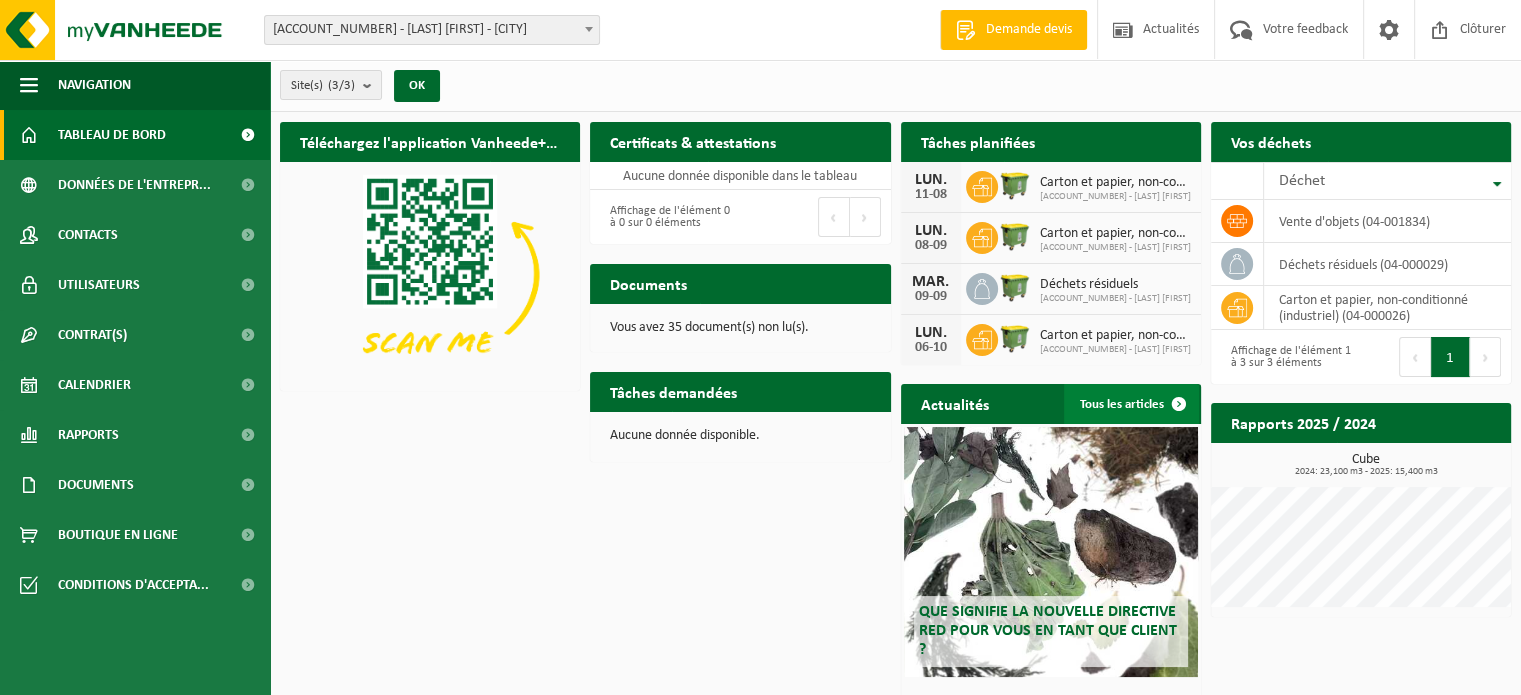 click on "Tous les articles" at bounding box center [1131, 404] 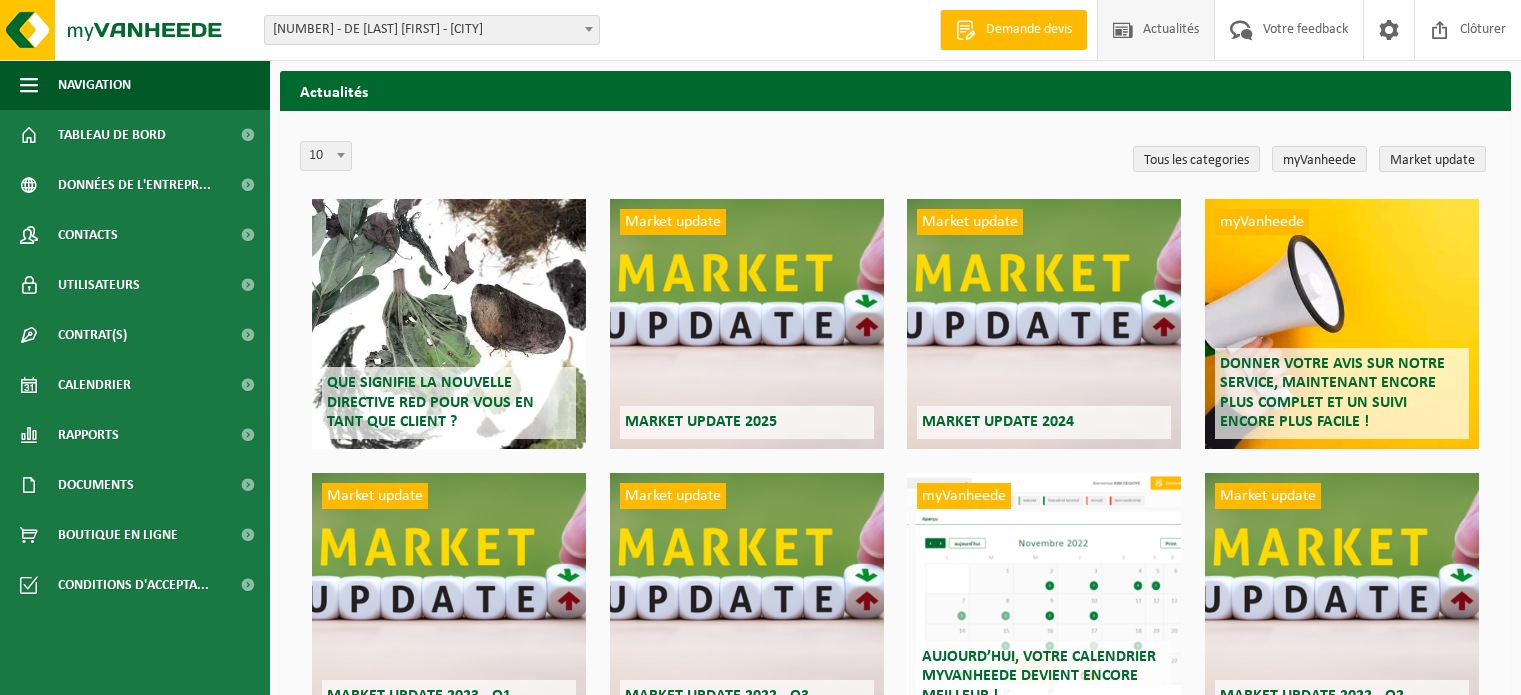 scroll, scrollTop: 0, scrollLeft: 0, axis: both 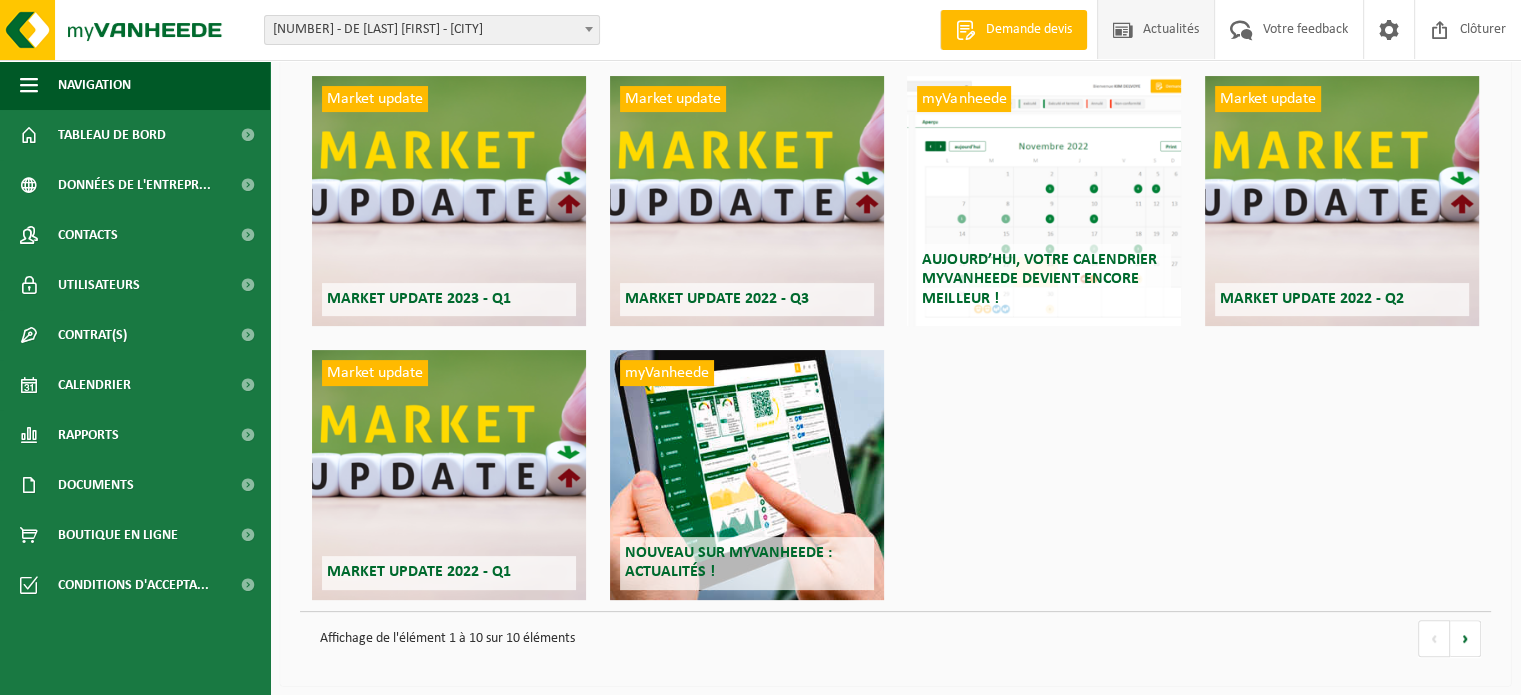 click on "Que signifie la nouvelle directive RED pour vous en tant que client ?               Market update   Market update 2025               Market update   Market update 2024               myVanheede   Donner votre avis sur notre service, maintenant encore plus complet et un suivi encore plus facile !               Market update   Market update 2023 - Q1               Market update   Market update 2022 - Q3               myVanheede   Aujourd’hui, votre calendrier myVanheede devient encore meilleur !               Market update   Market update 2022 - Q2               Market update   Market update 2022 - Q1               myVanheede   Nouveau sur myVanheede : Actualités !" at bounding box center [895, 200] 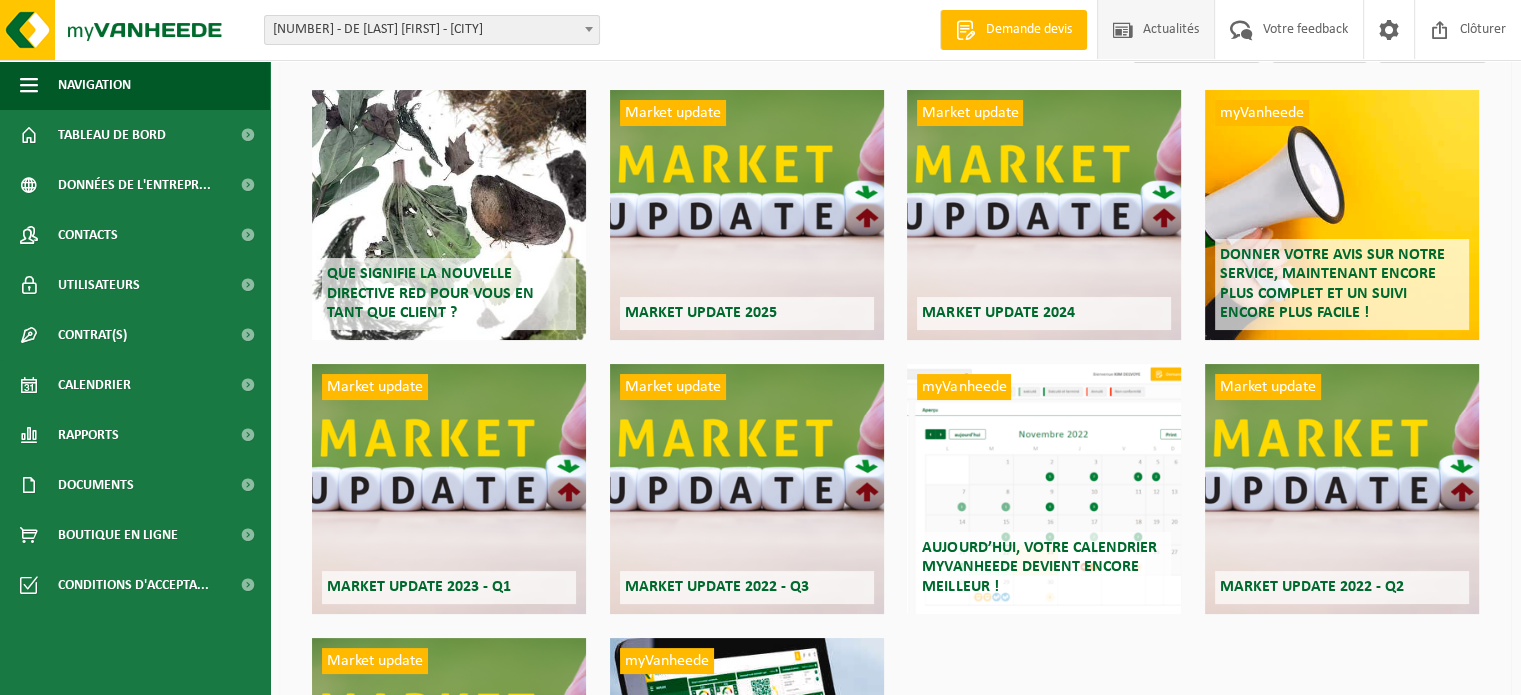 scroll, scrollTop: 0, scrollLeft: 0, axis: both 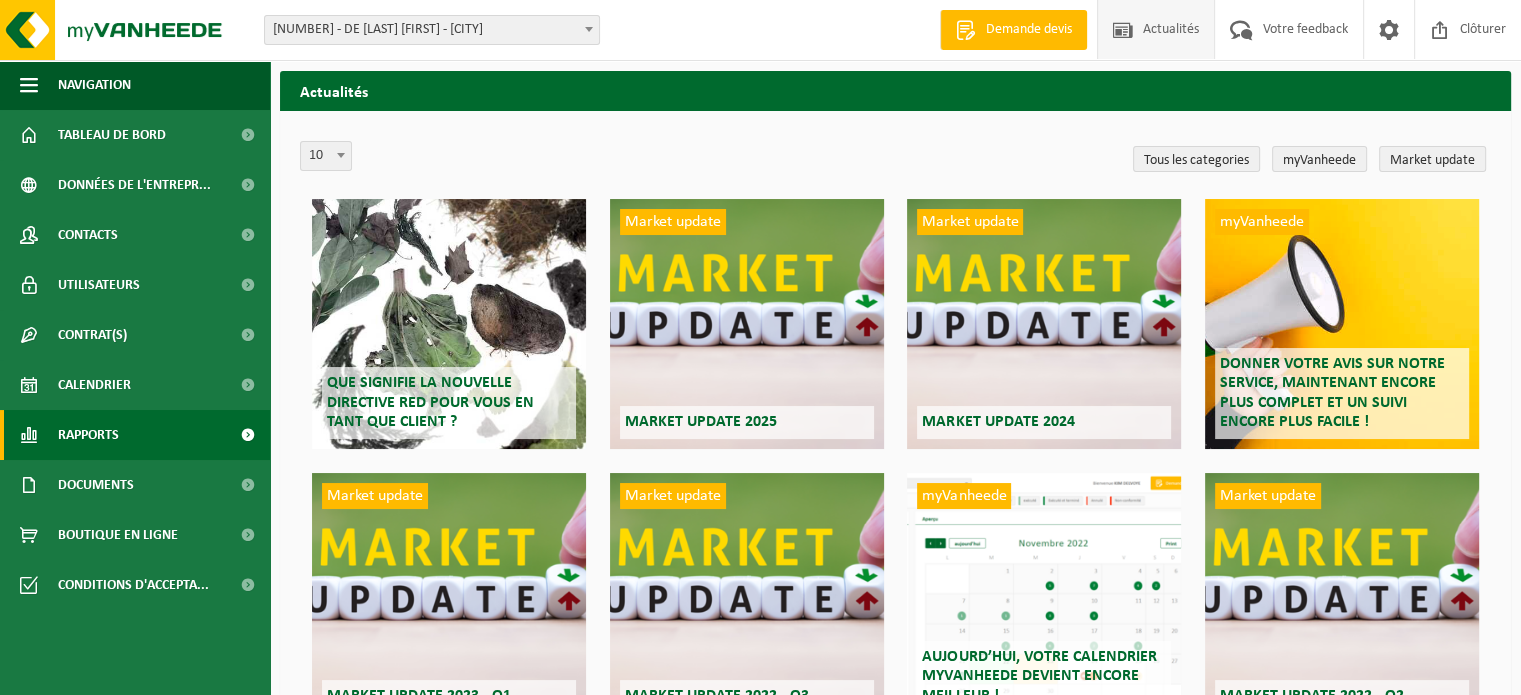 click on "Rapports" at bounding box center (88, 435) 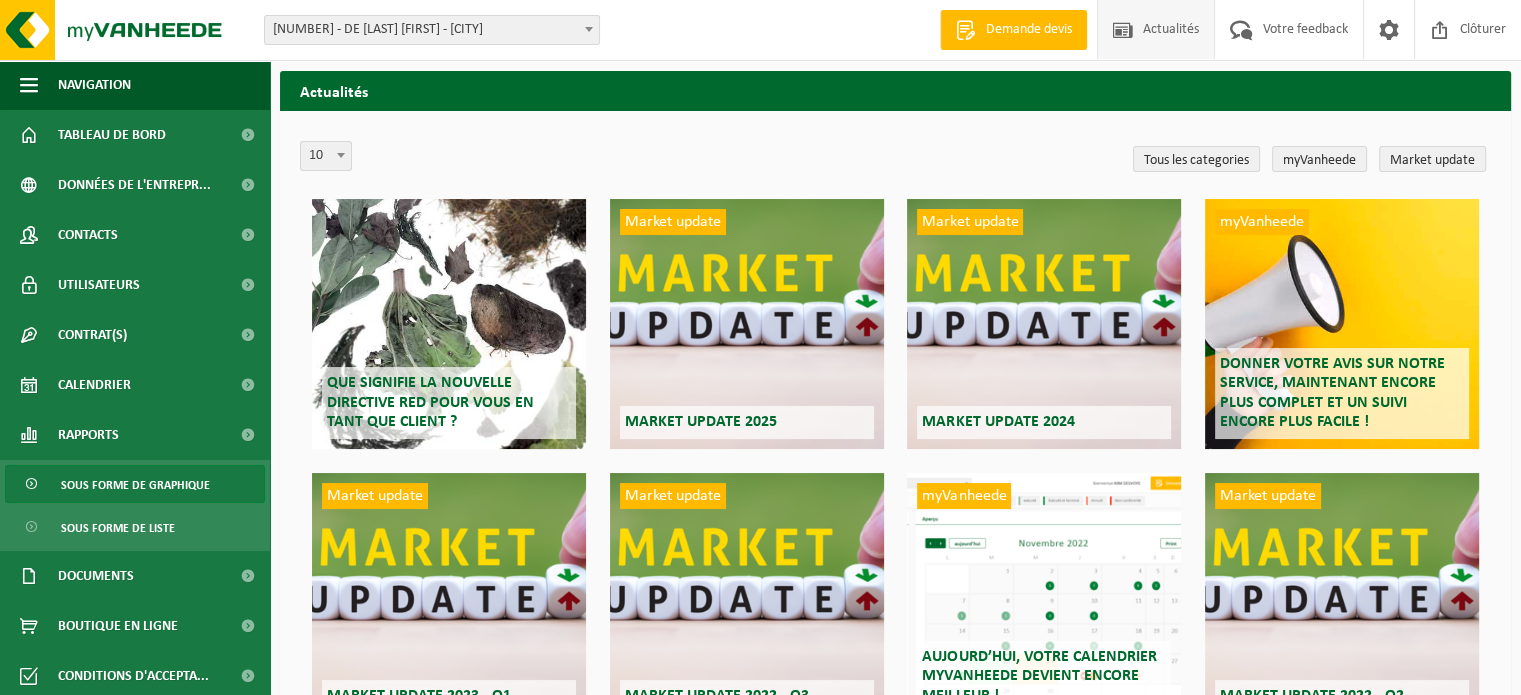 click on "Sous forme de graphique" at bounding box center (135, 485) 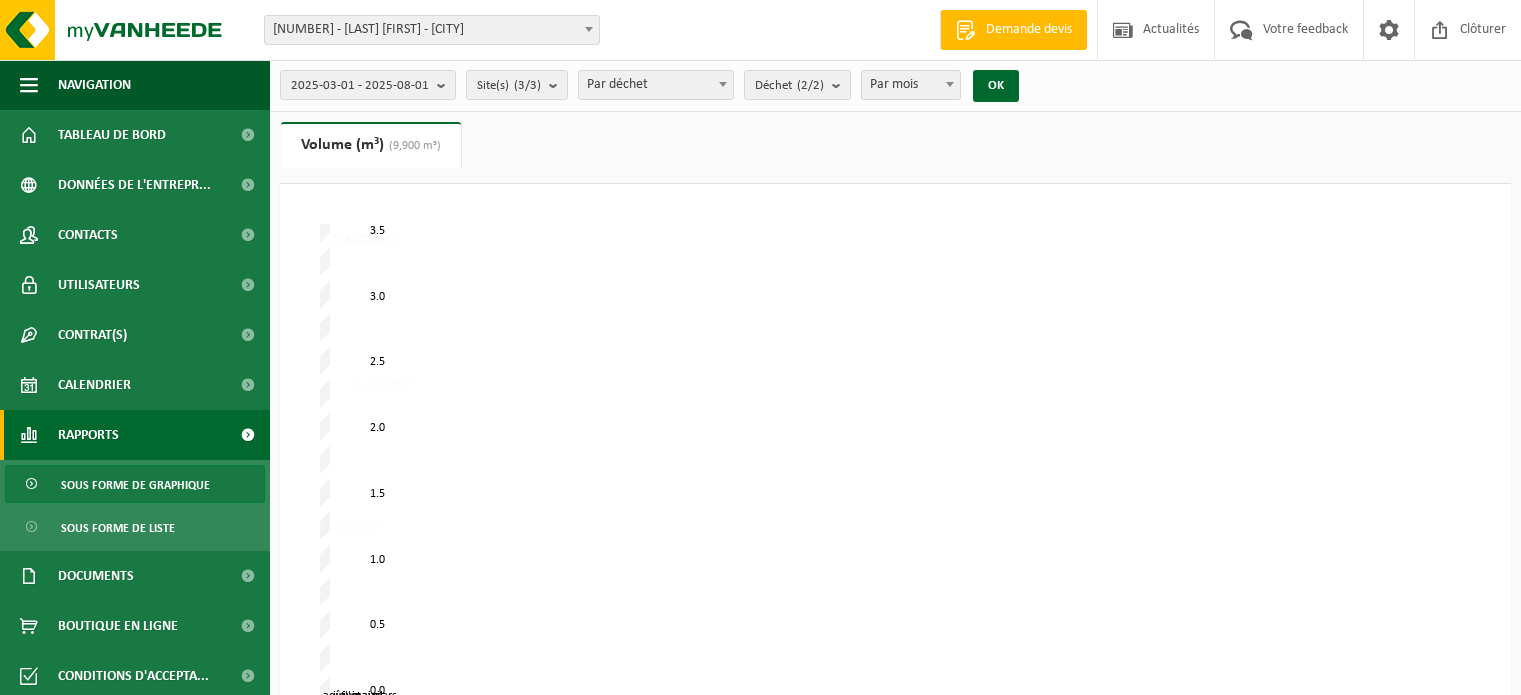 scroll, scrollTop: 0, scrollLeft: 0, axis: both 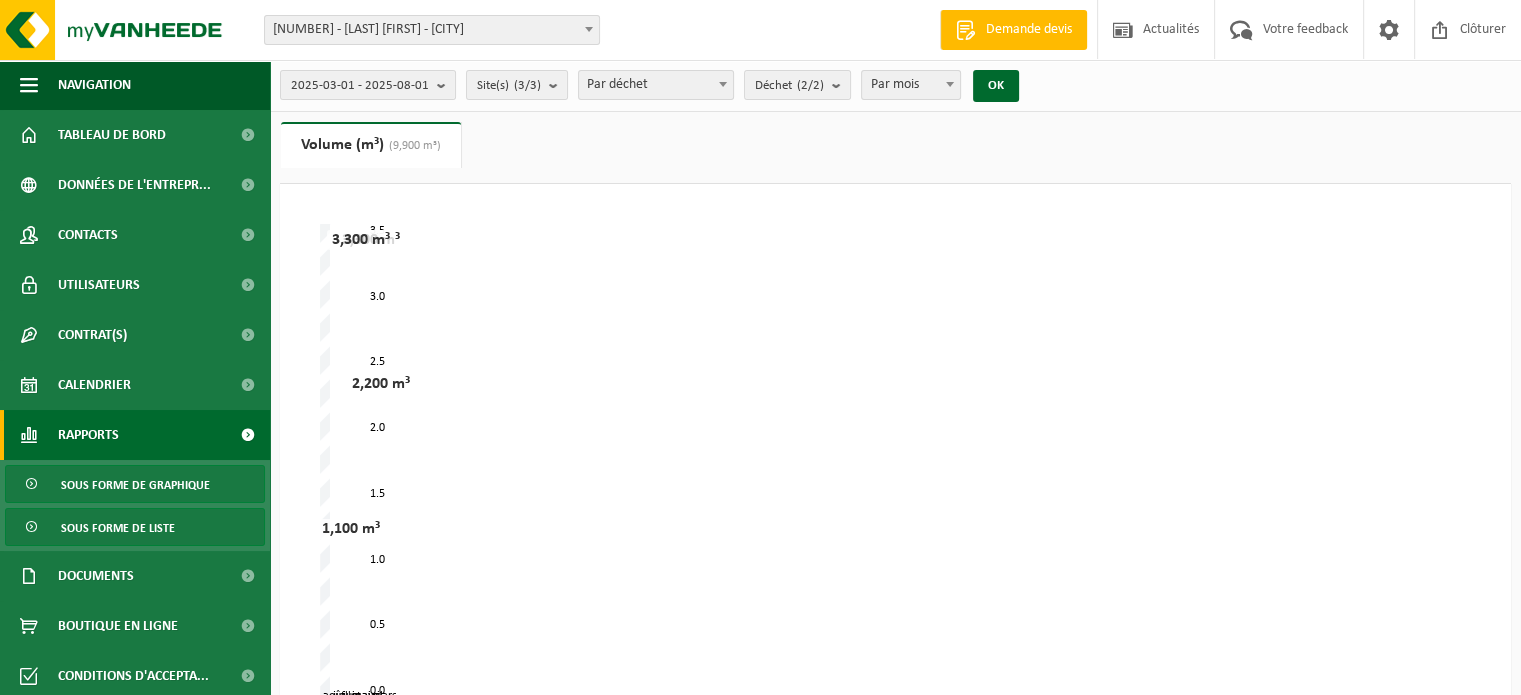 click on "Sous forme de liste" at bounding box center (118, 528) 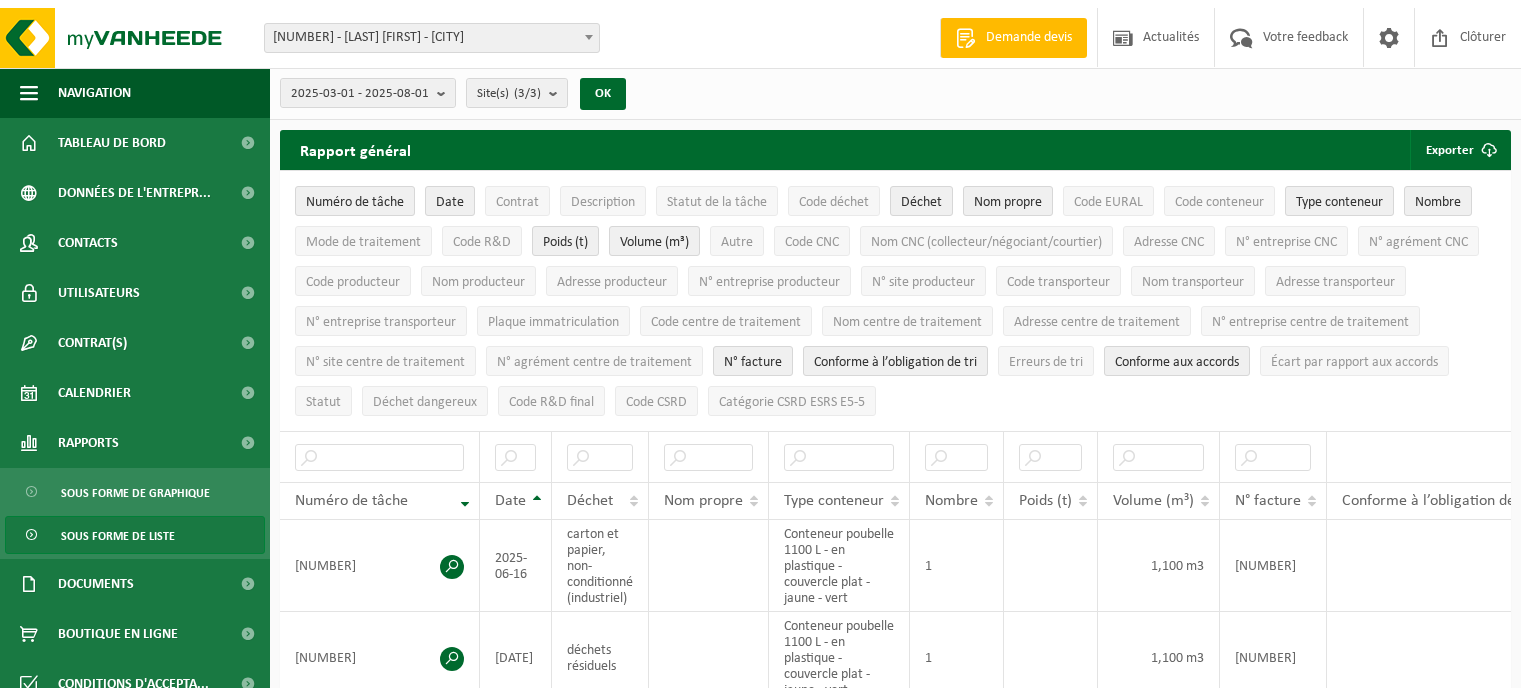 scroll, scrollTop: 0, scrollLeft: 0, axis: both 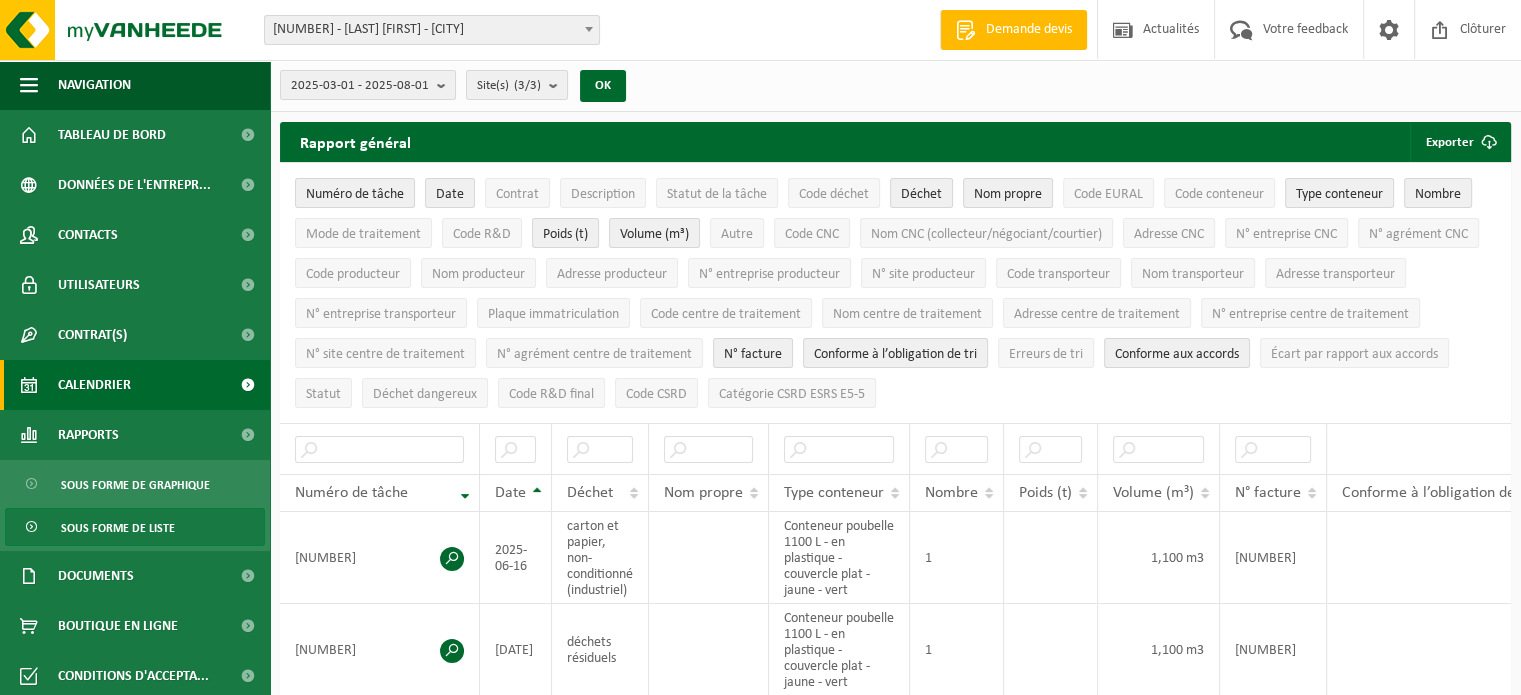 click on "Calendrier" at bounding box center [94, 385] 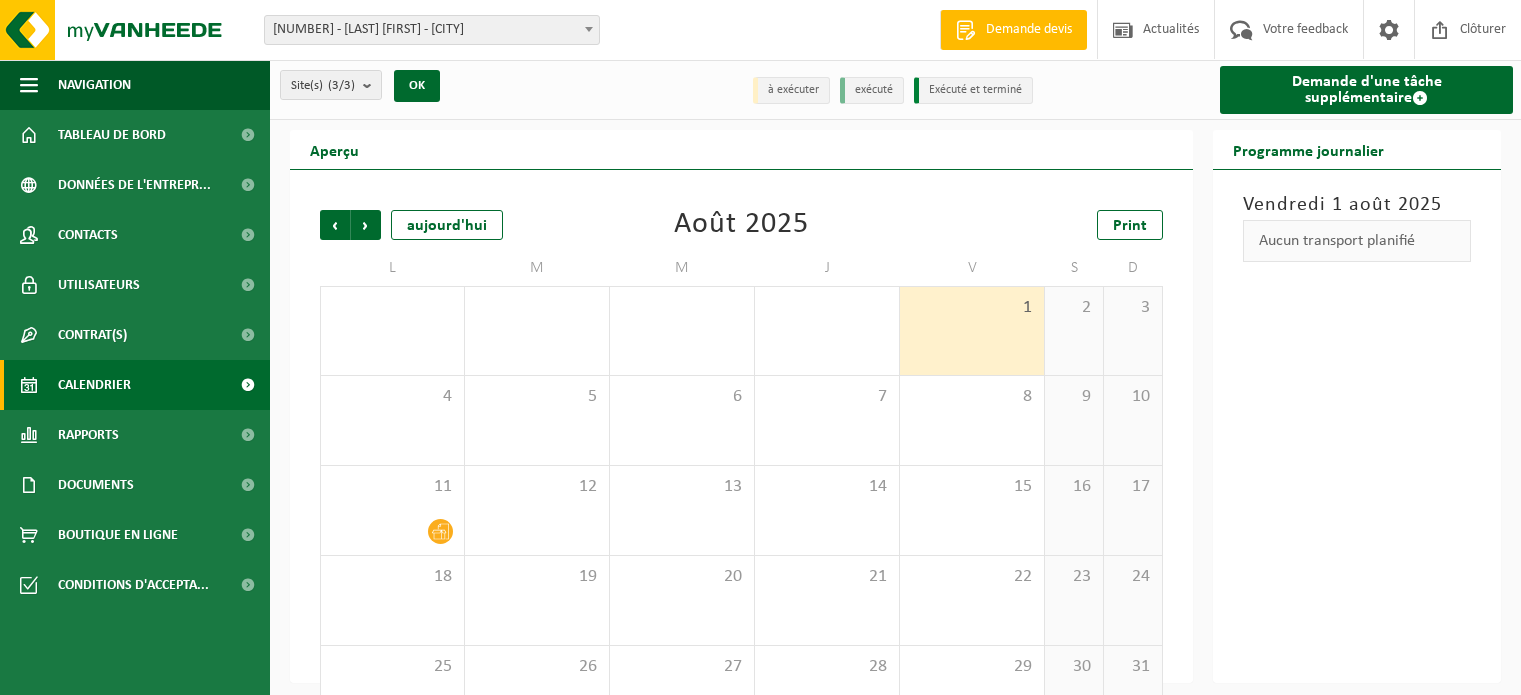 scroll, scrollTop: 0, scrollLeft: 0, axis: both 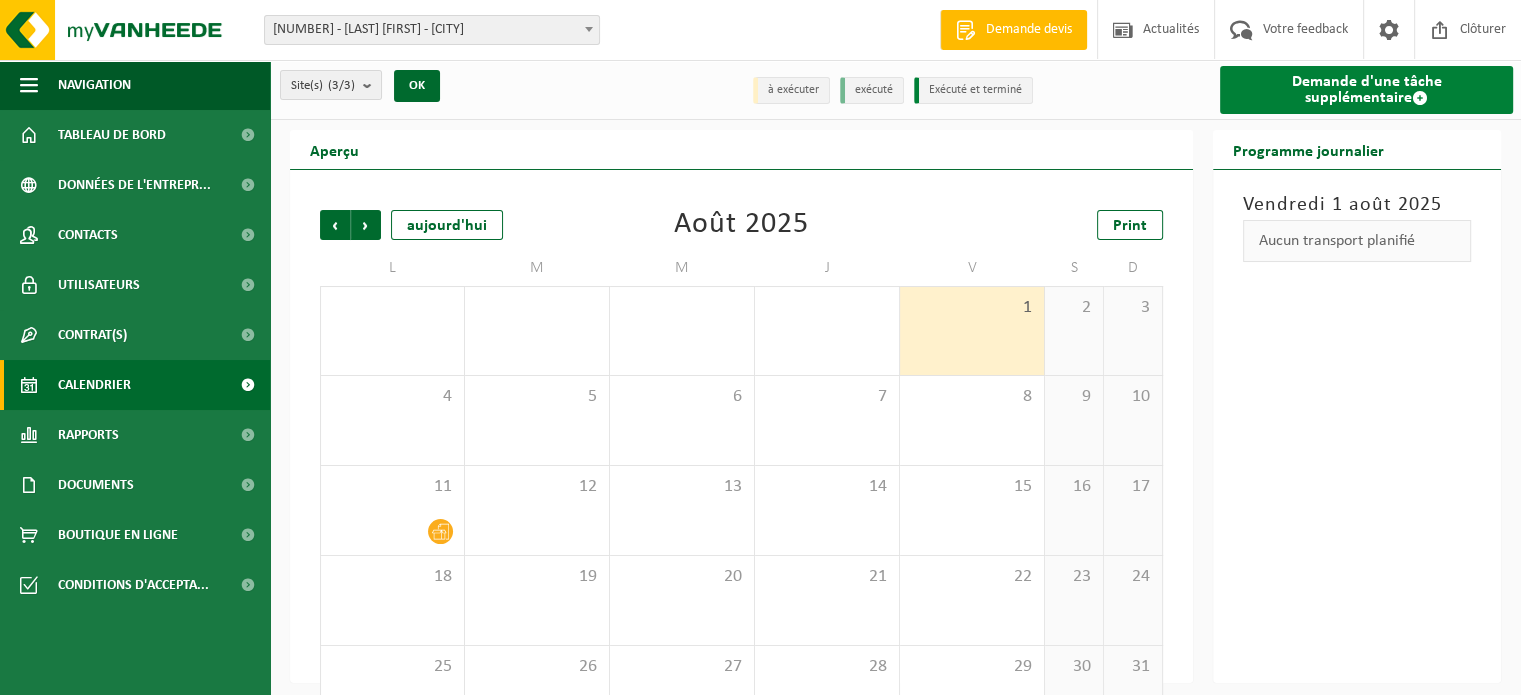 click on "Demande d'une tâche supplémentaire" at bounding box center (1366, 90) 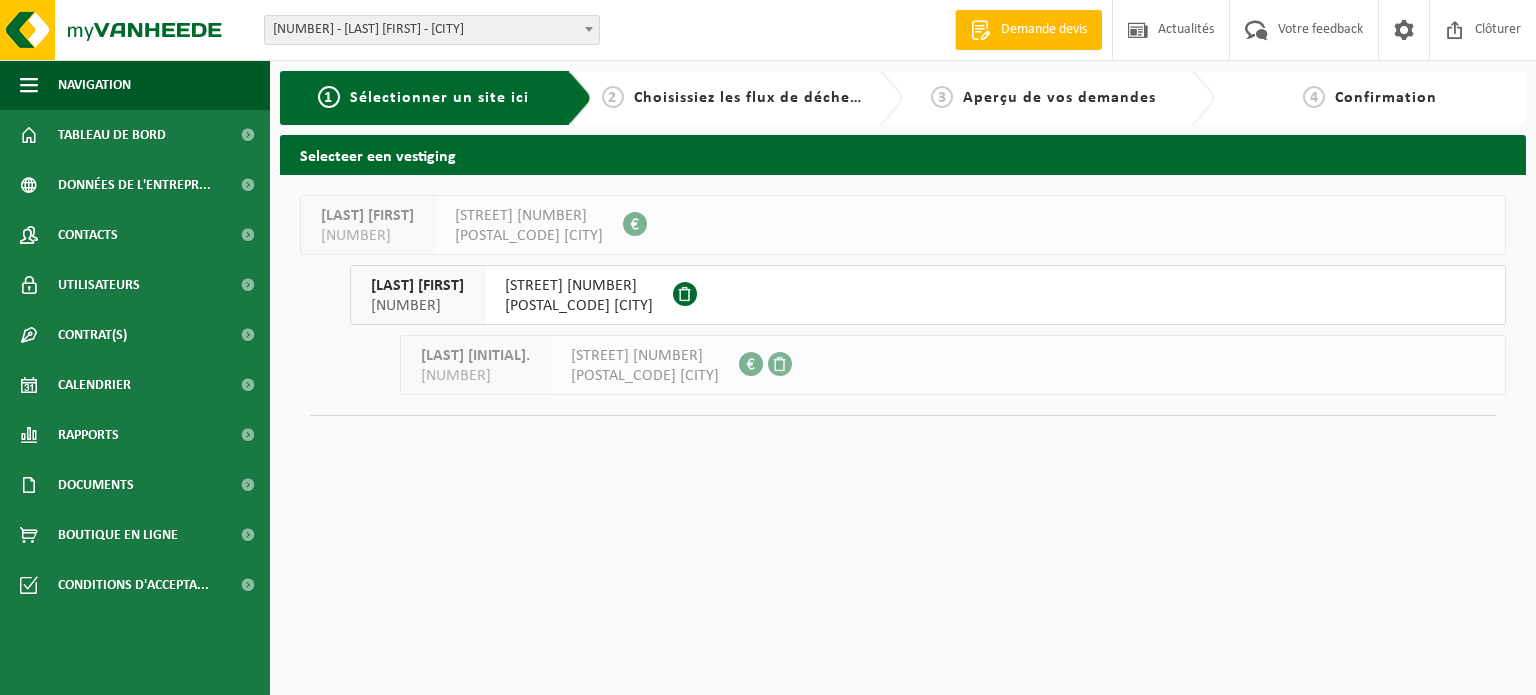 scroll, scrollTop: 0, scrollLeft: 0, axis: both 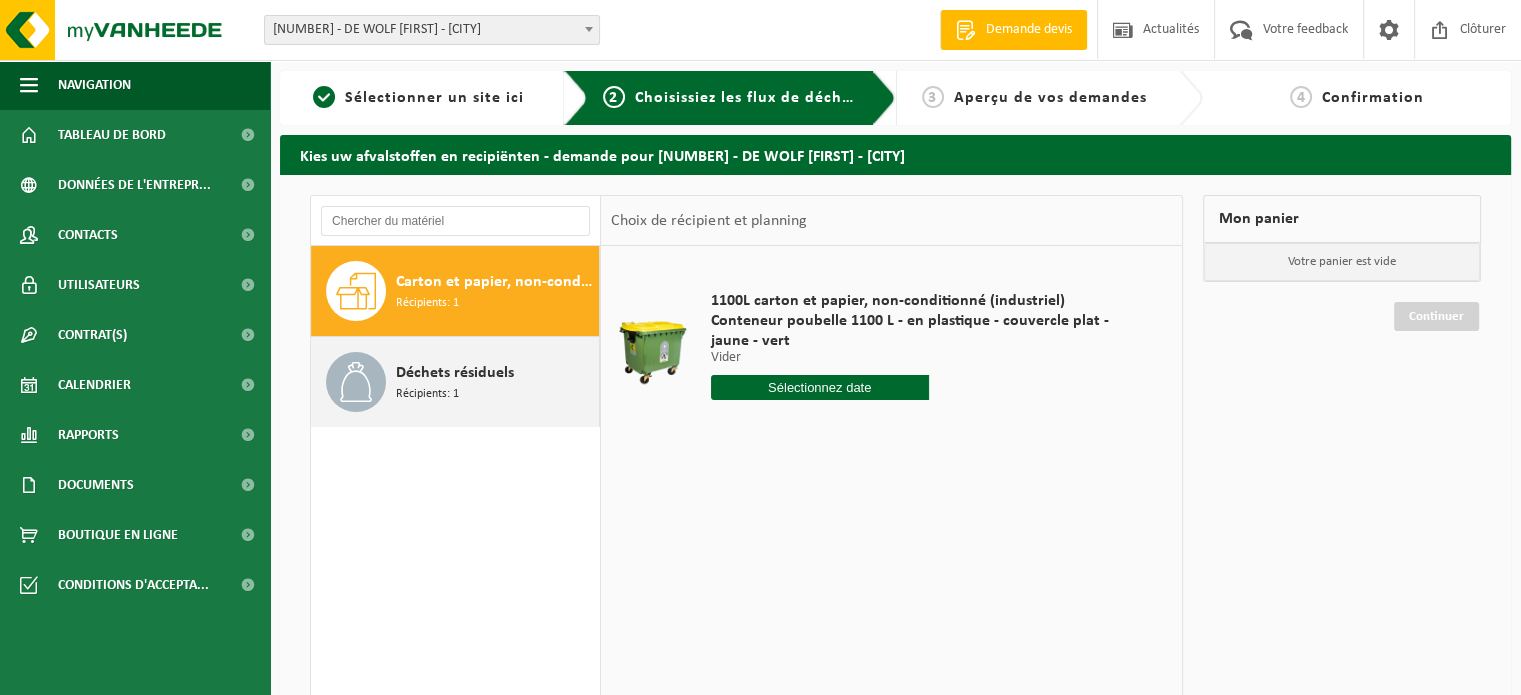 click on "Déchets résiduels" at bounding box center (455, 373) 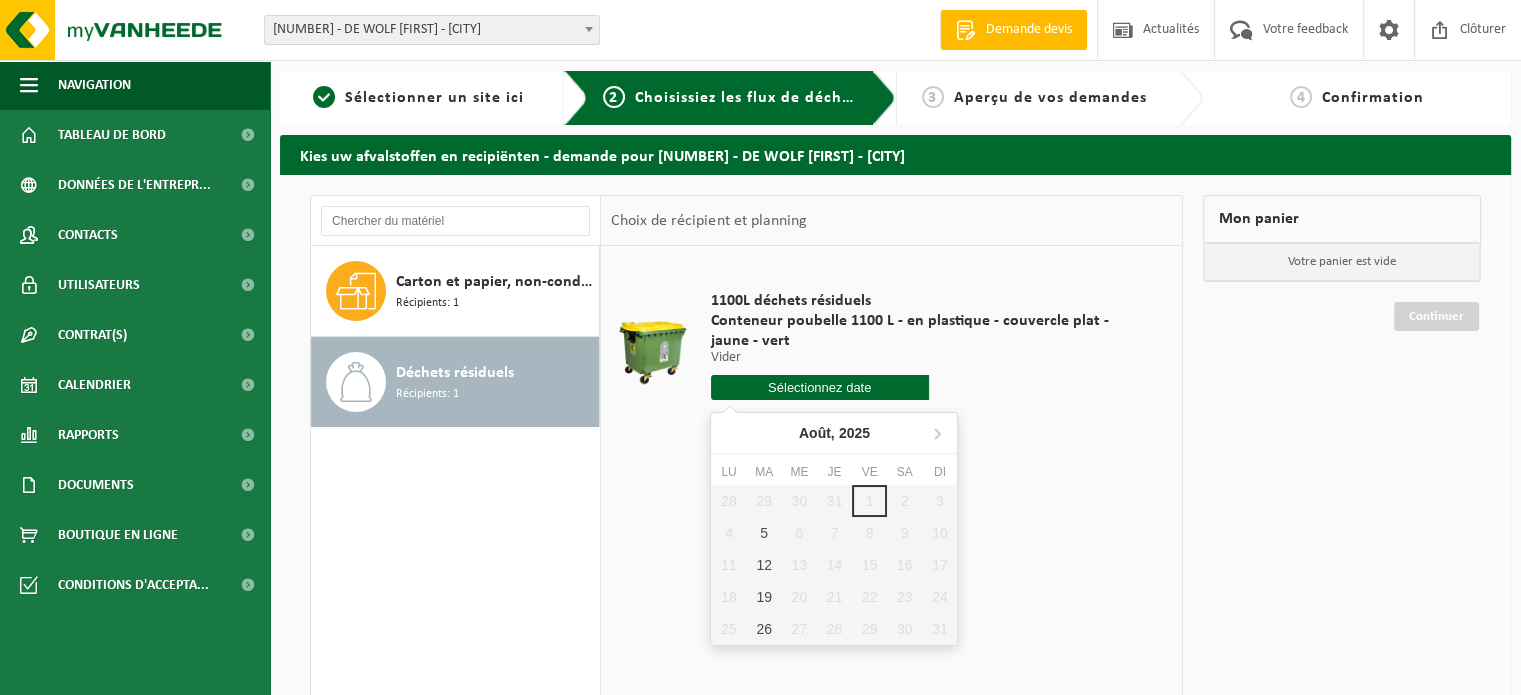 click at bounding box center (820, 387) 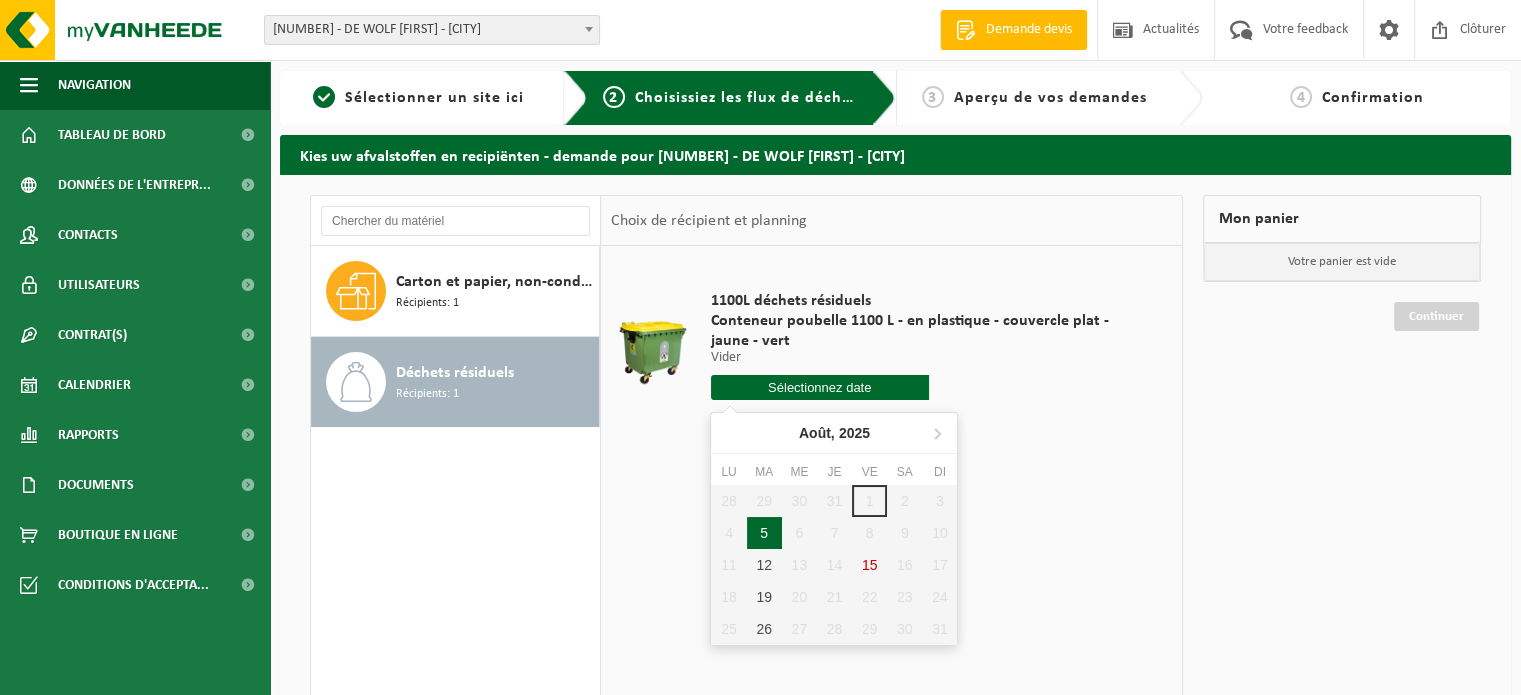 click on "5" at bounding box center (764, 533) 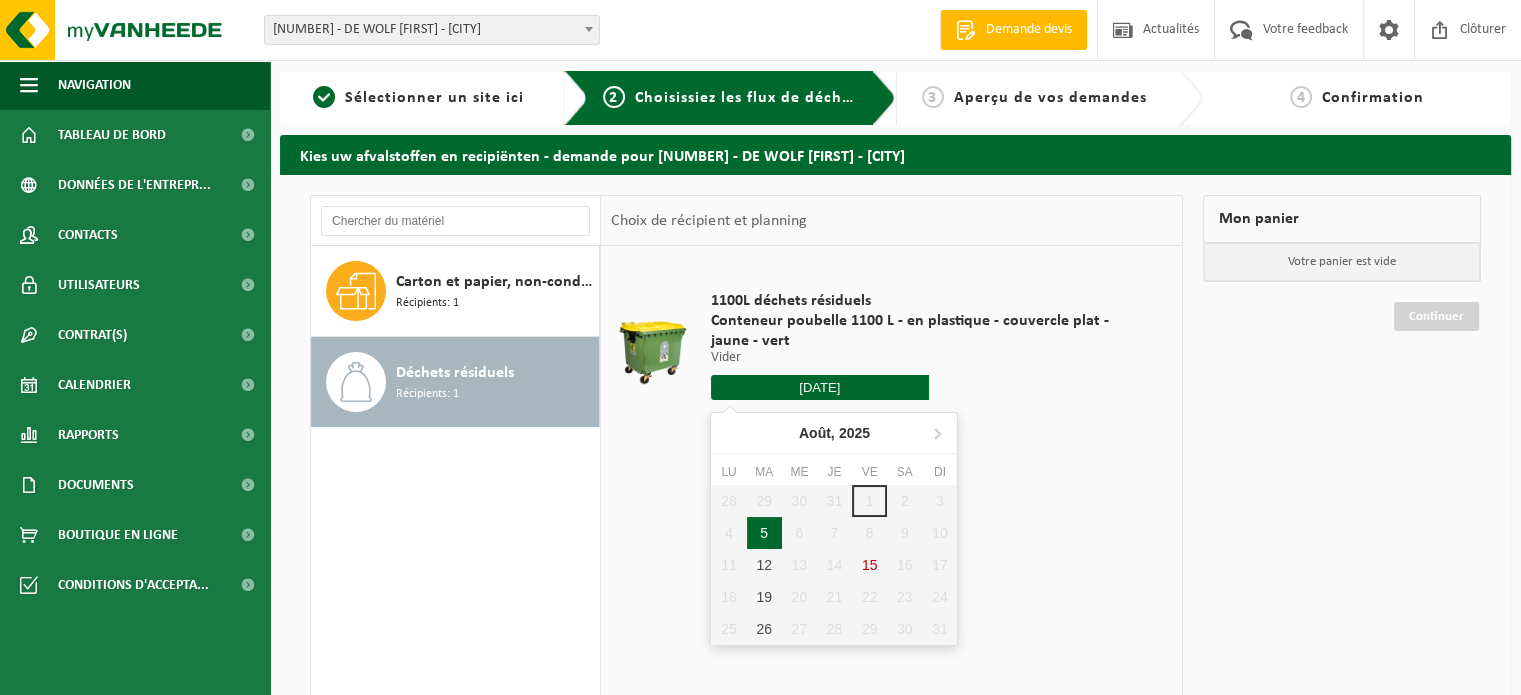 type on "à partir de 2025-08-05" 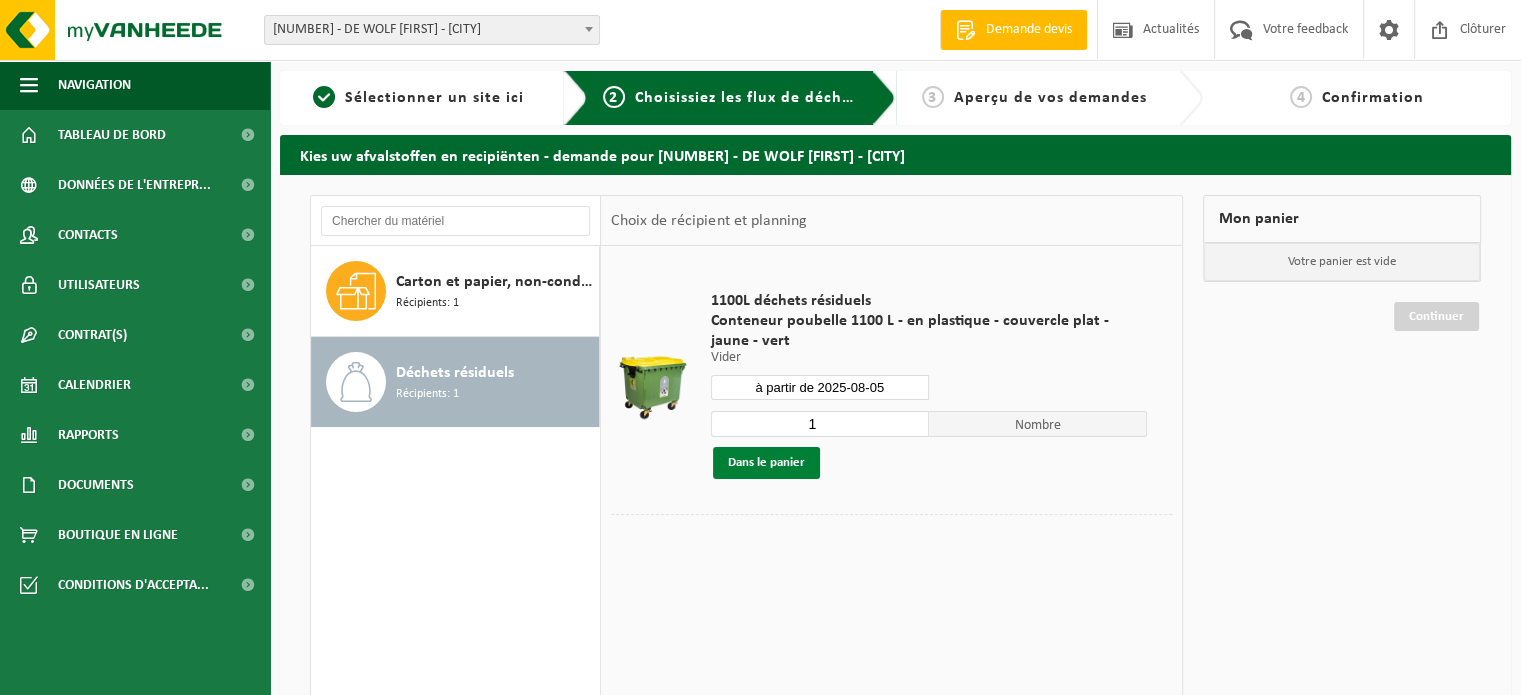 click on "Dans le panier" at bounding box center [766, 463] 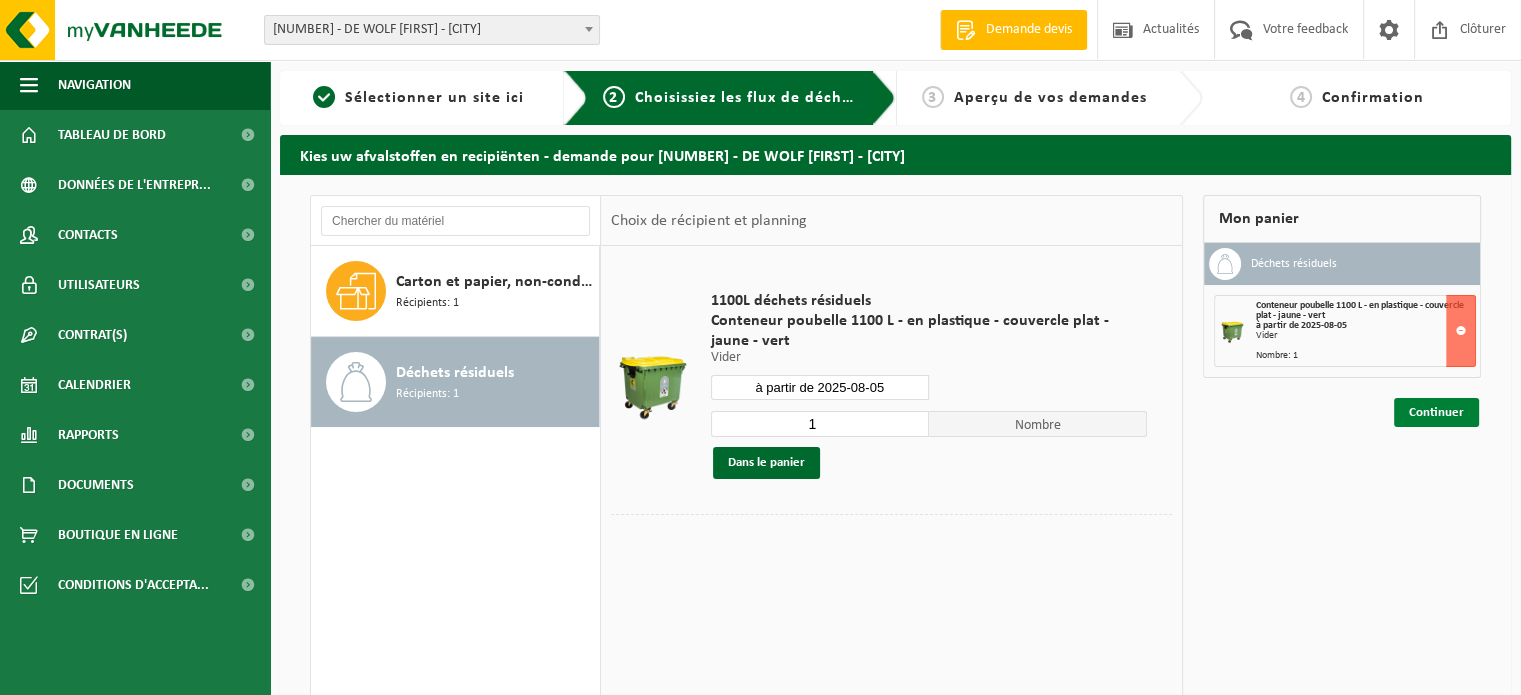 click on "Continuer" at bounding box center [1436, 412] 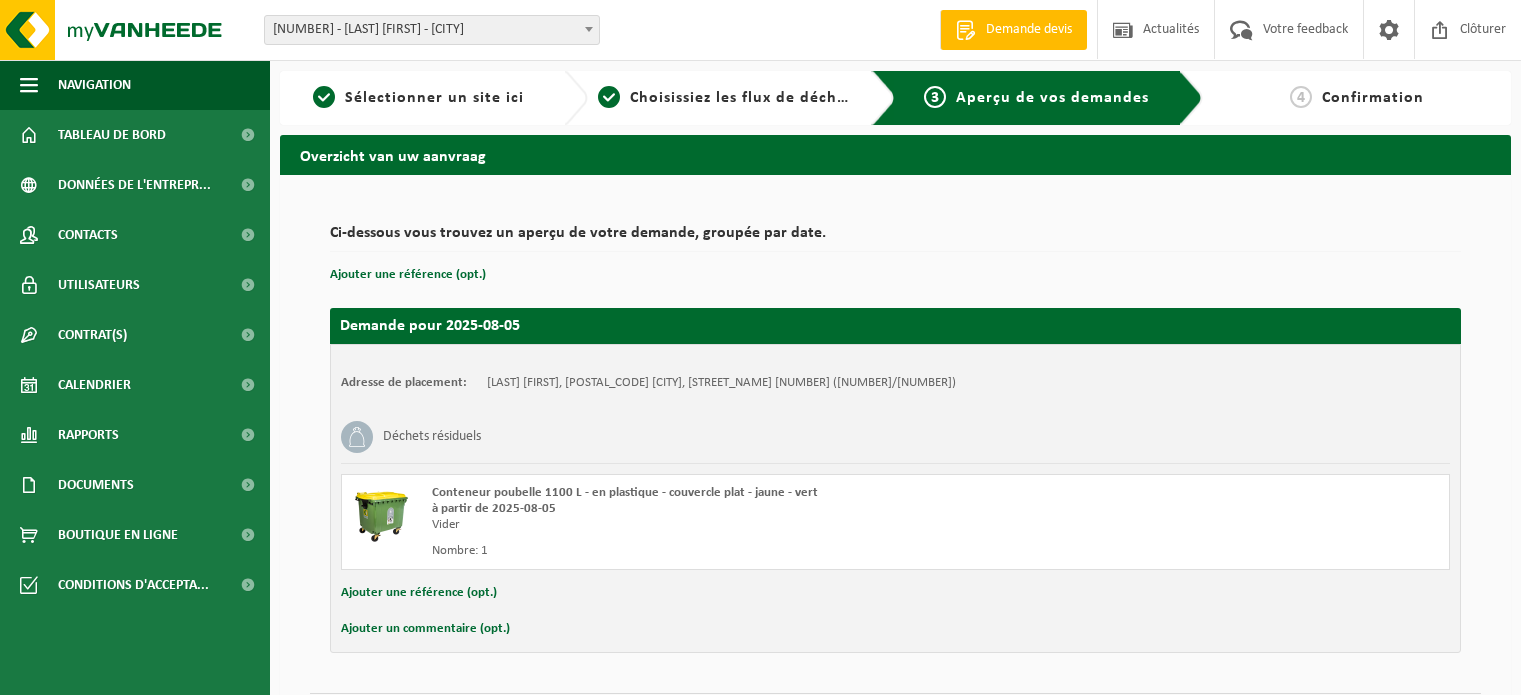 scroll, scrollTop: 0, scrollLeft: 0, axis: both 